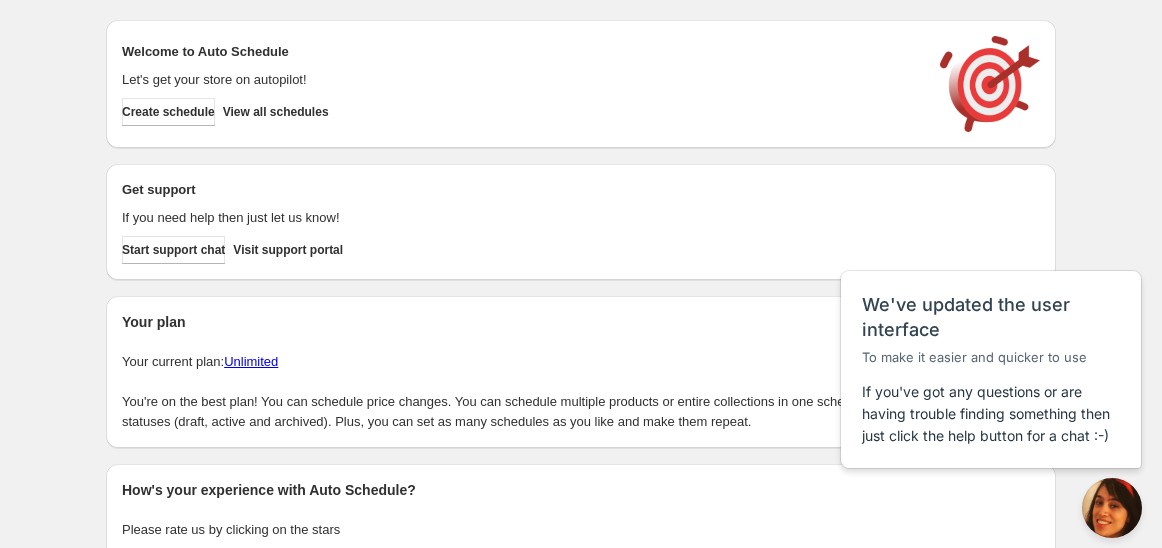 scroll, scrollTop: 0, scrollLeft: 0, axis: both 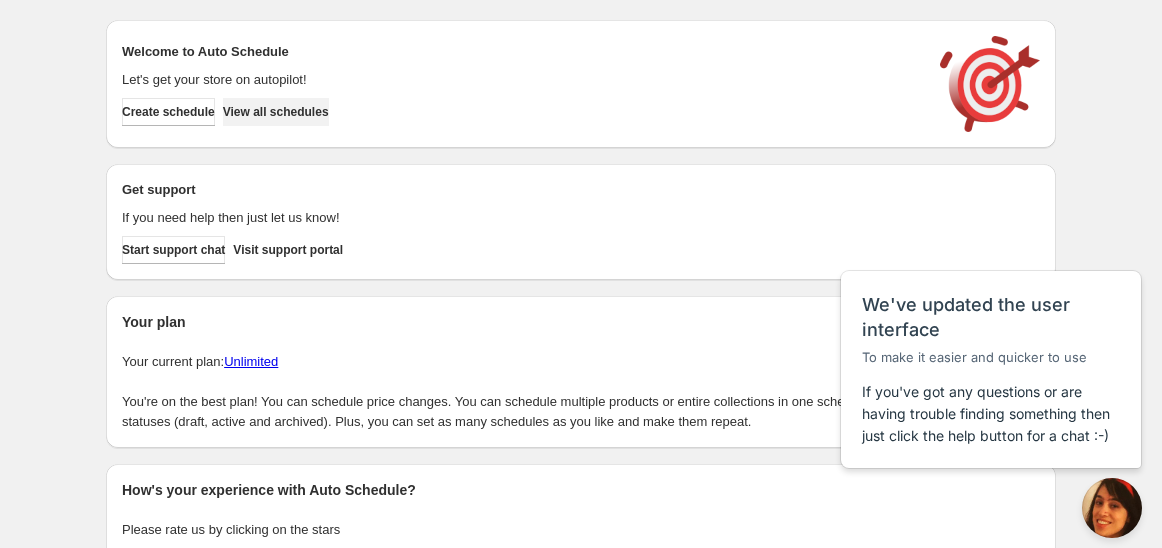 click on "View all schedules" at bounding box center (276, 112) 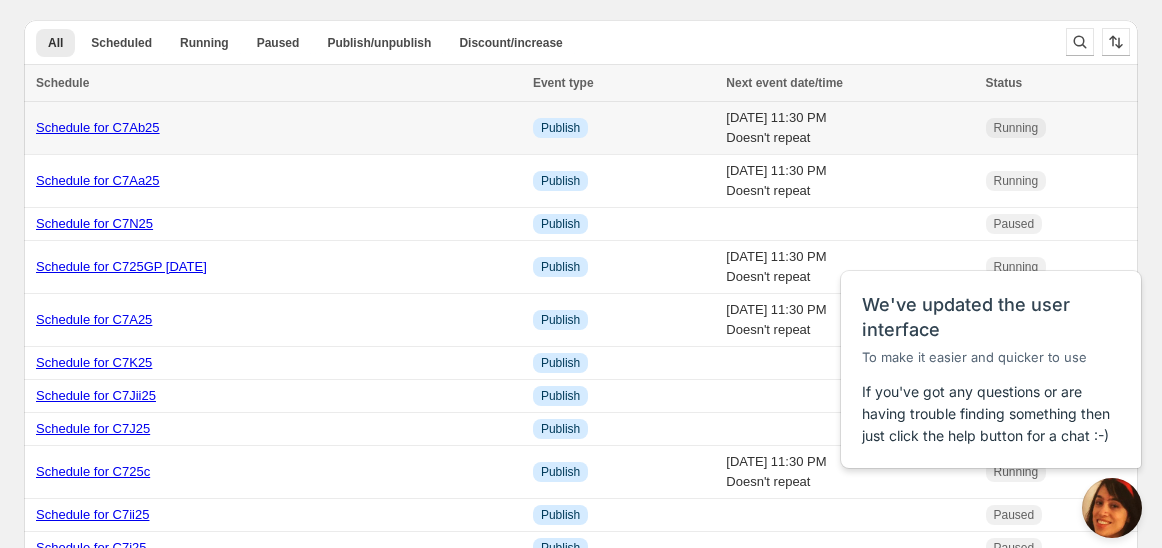 click on "Schedule for C7Ab25" at bounding box center (98, 127) 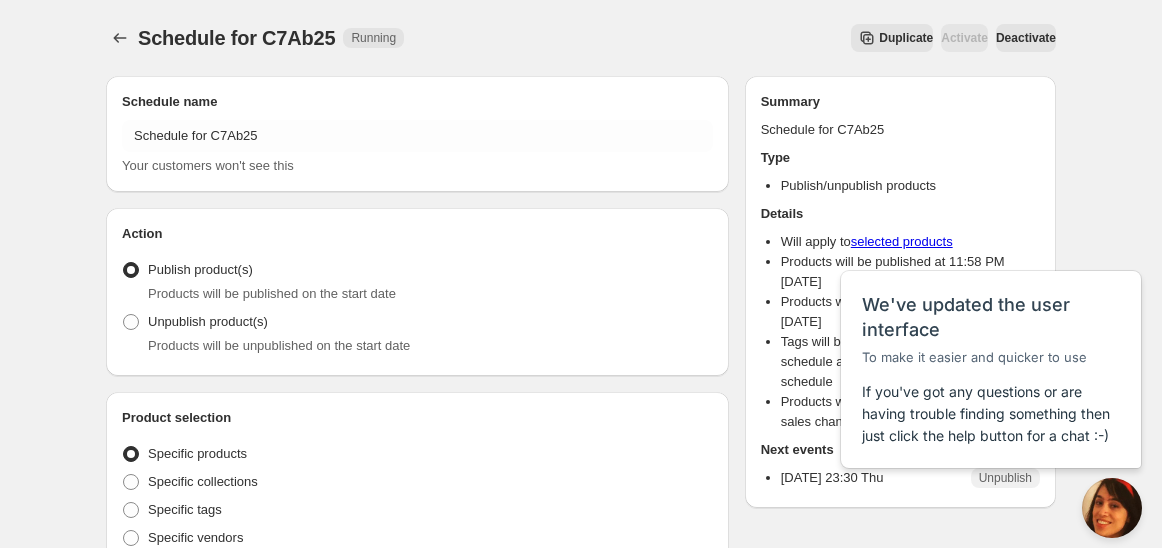 click 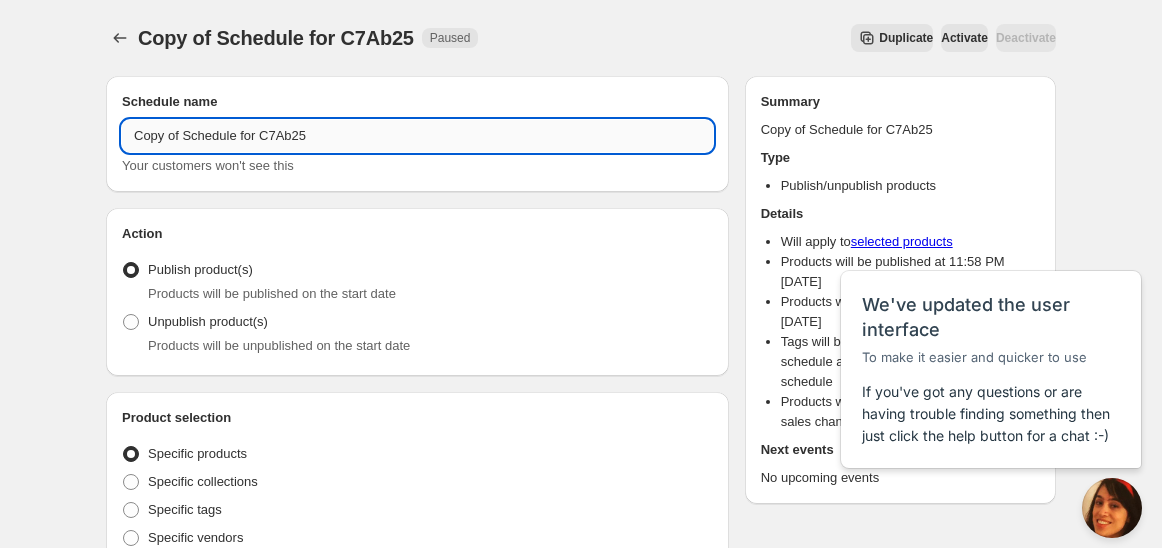 click on "Copy of Schedule for C7Ab25" at bounding box center (417, 136) 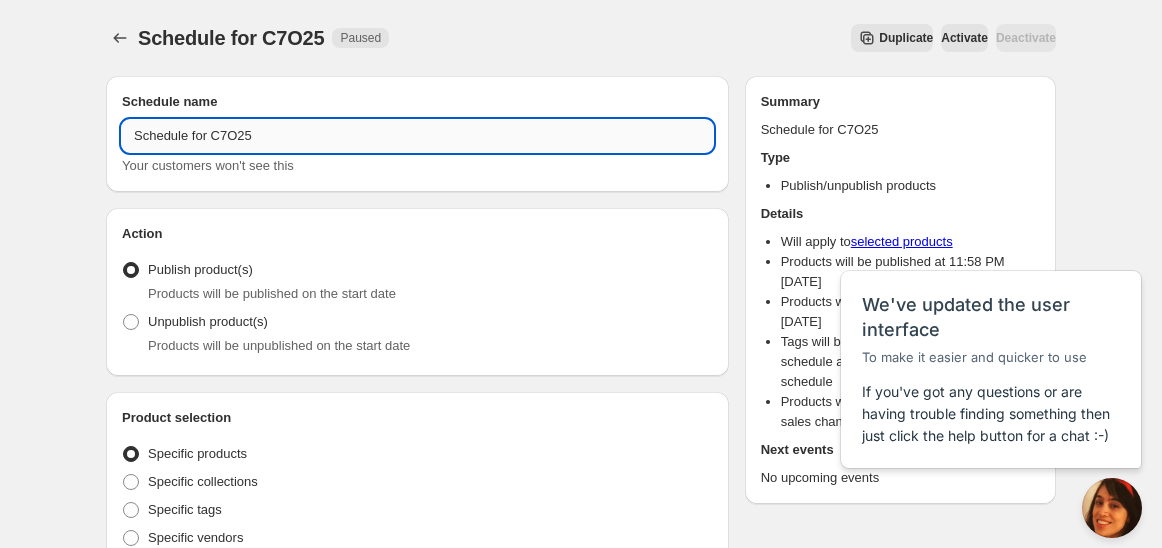drag, startPoint x: 208, startPoint y: 134, endPoint x: 270, endPoint y: 130, distance: 62.1289 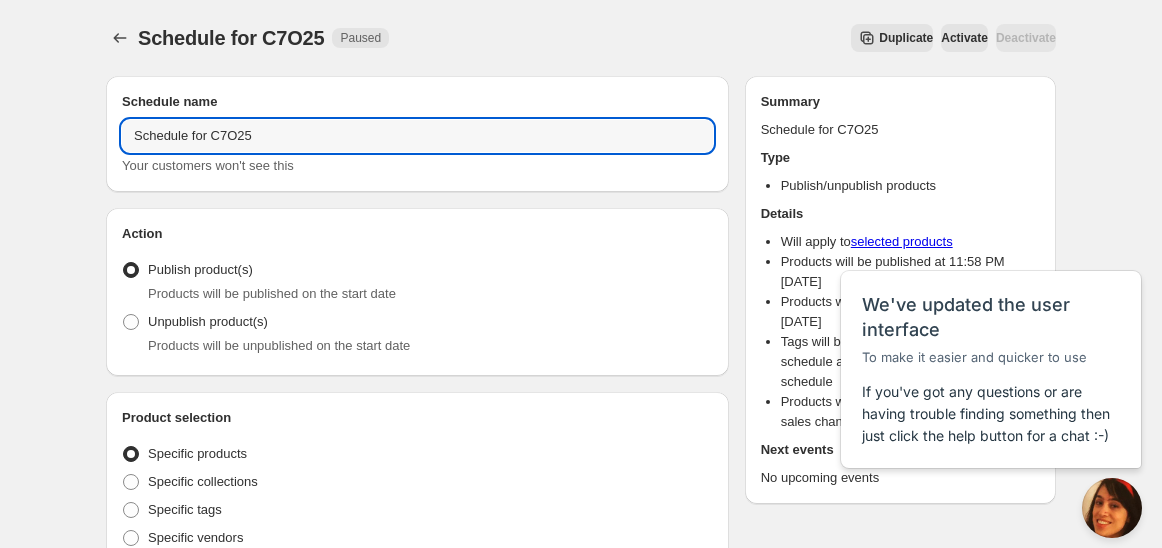 type on "Schedule for C7O25" 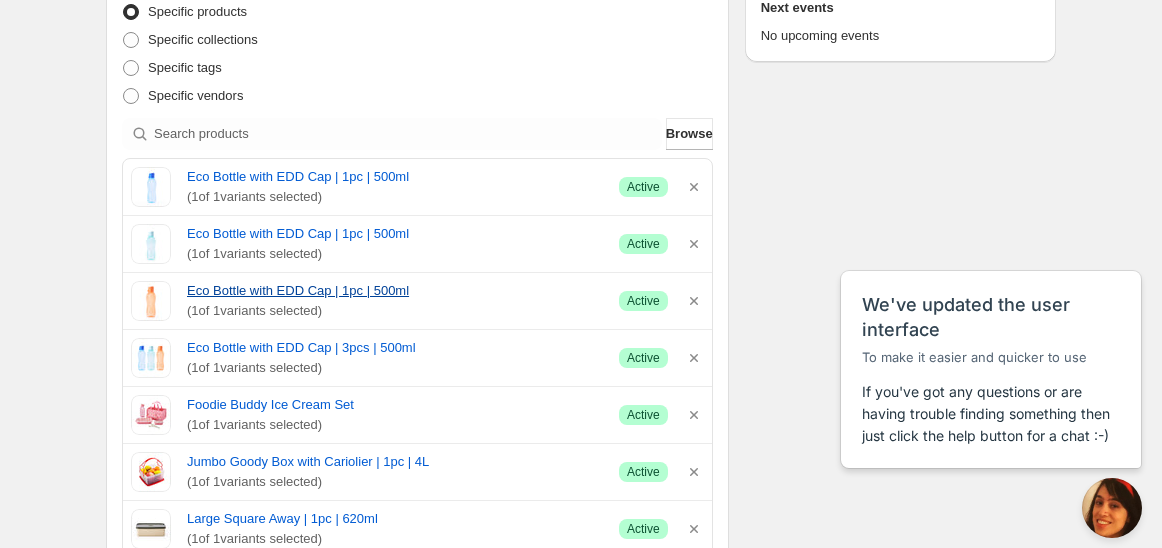 scroll, scrollTop: 444, scrollLeft: 0, axis: vertical 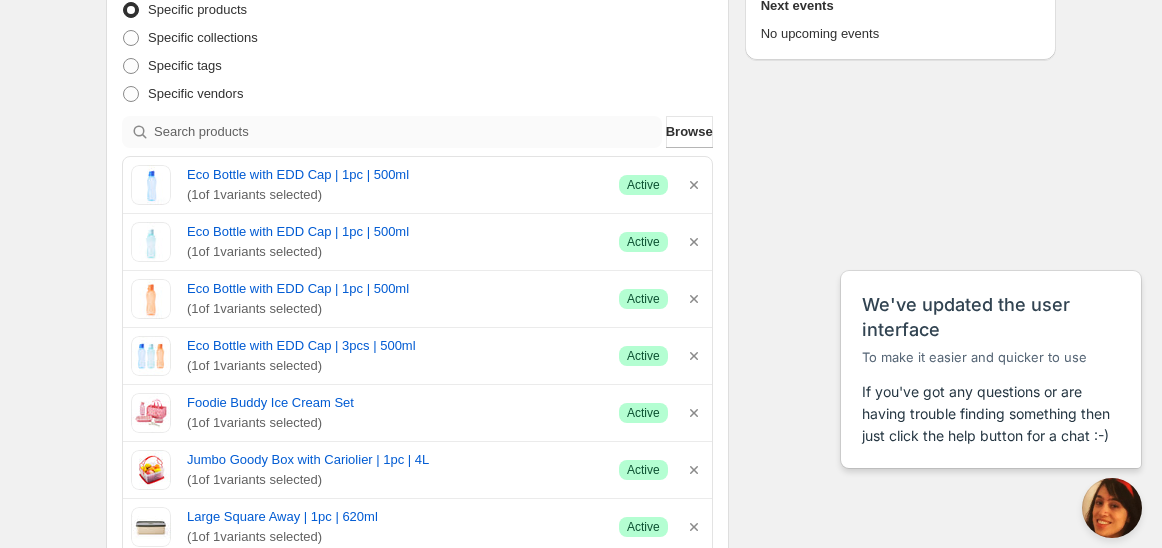click on "Product selection Entity type Specific products Specific collections Specific tags Specific vendors Browse Eco Bottle with EDD Cap | 1pc | 500ml ( 1  of   1  variants selected) Success Active Eco Bottle with EDD Cap | 1pc | 500ml ( 1  of   1  variants selected) Success Active Eco Bottle with EDD Cap | 1pc | 500ml ( 1  of   1  variants selected) Success Active Eco Bottle with EDD Cap | 3pcs | 500ml ( 1  of   1  variants selected) Success Active Foodie Buddy Ice Cream Set ( 1  of   1  variants selected) Success Active Jumbo Goody Box with Cariolier | 1pc | 4L ( 1  of   1  variants selected) Success Active Large Square Away | 1pc | 620ml ( 1  of   1  variants selected) Success Active PWP: Silicone Bag Small | 1pc | 500ml ( 1  of   1  variants selected) Success Active" at bounding box center (417, 288) 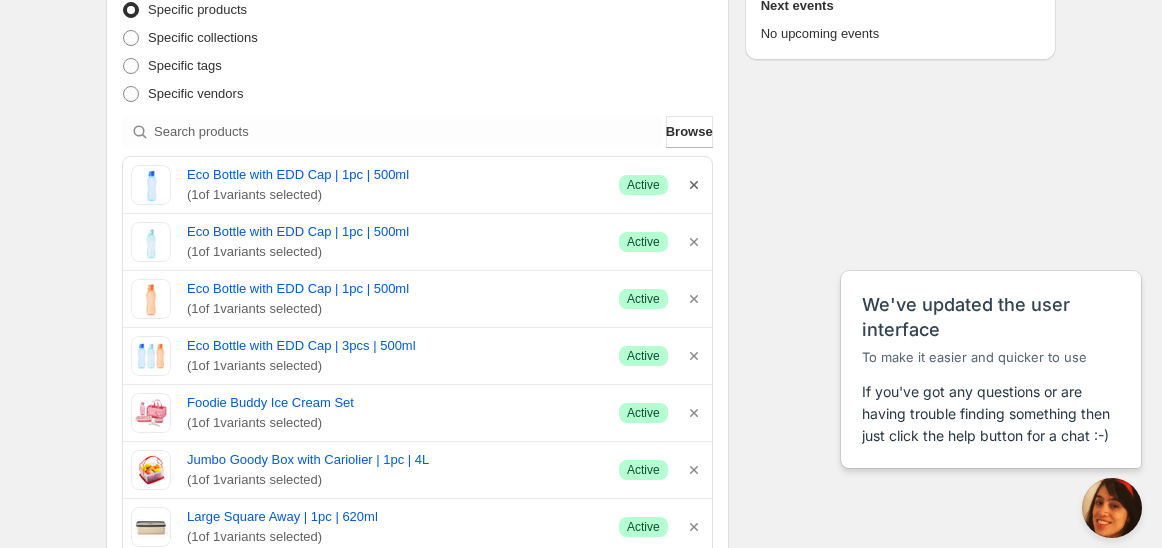 click 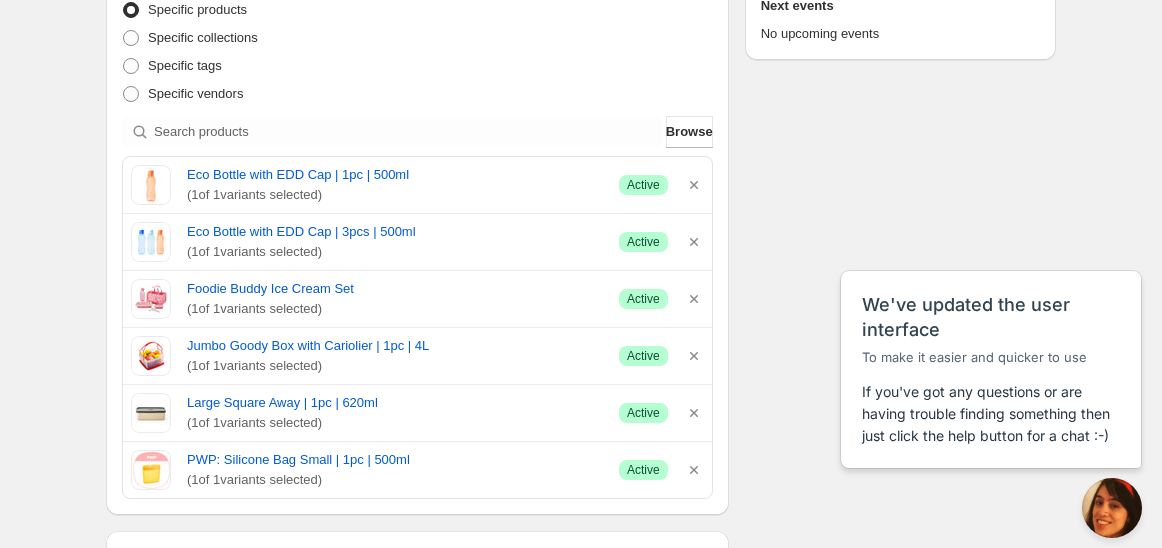 click 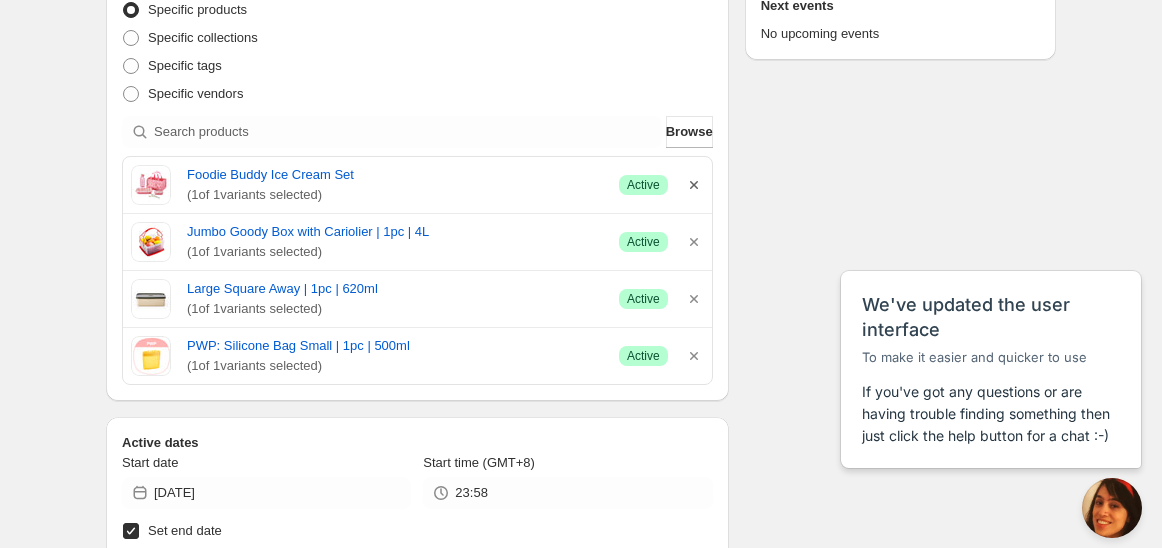 click 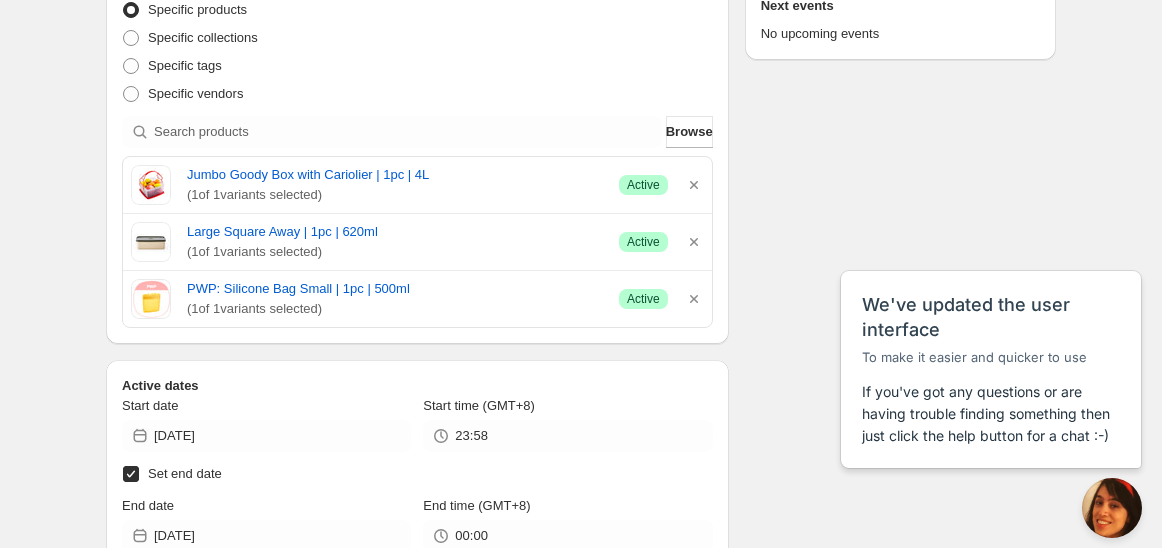 click 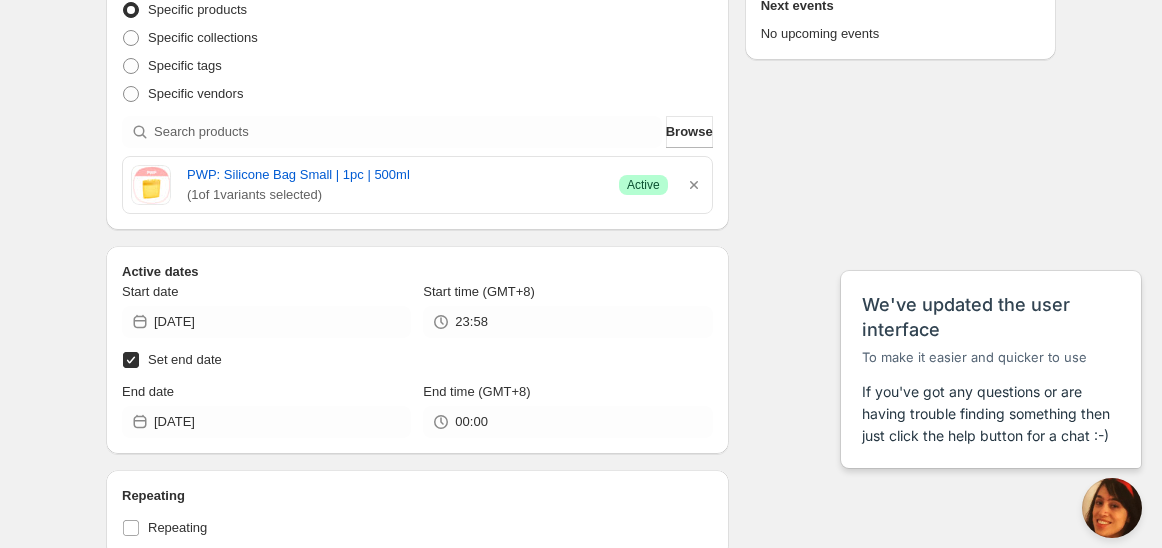 click 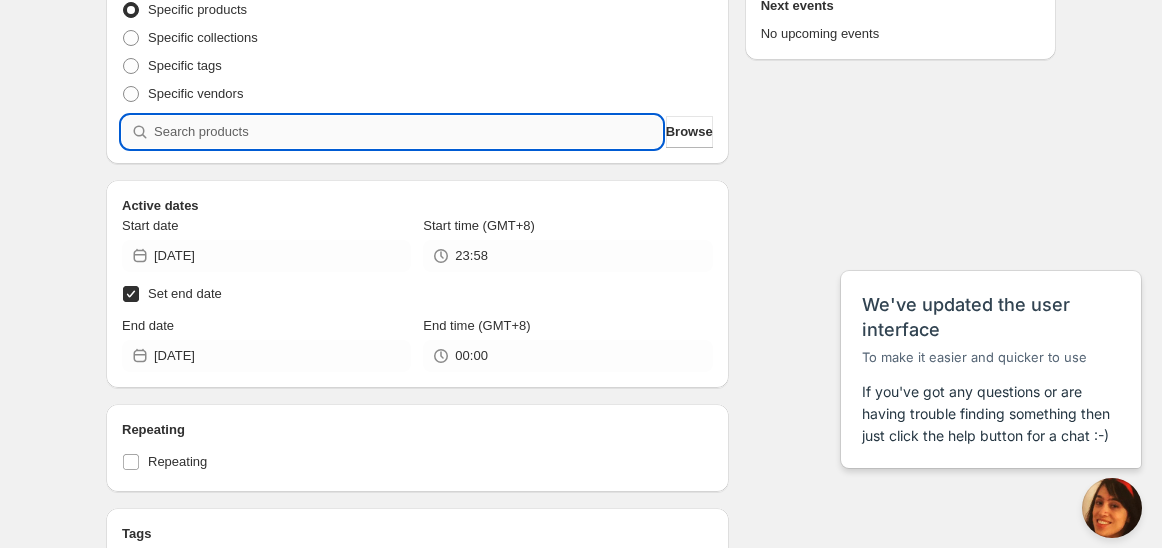 click at bounding box center [408, 132] 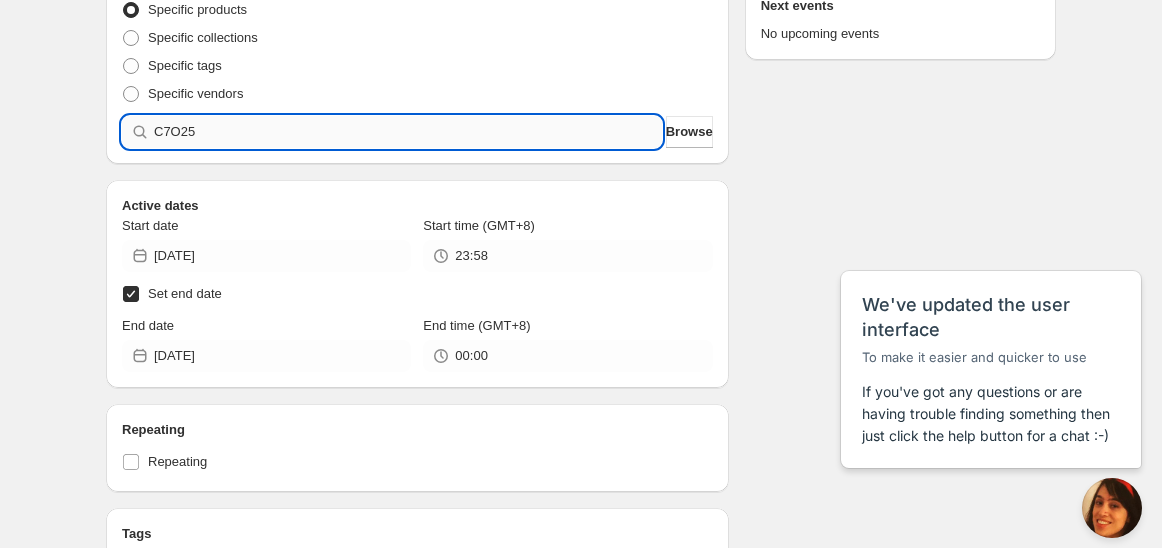 type 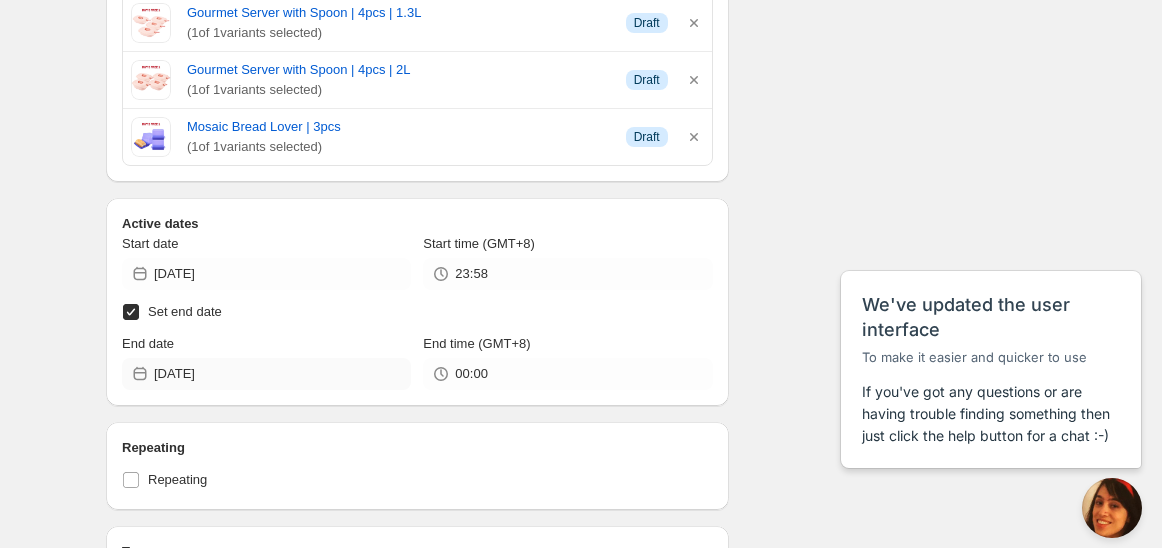 scroll, scrollTop: 666, scrollLeft: 0, axis: vertical 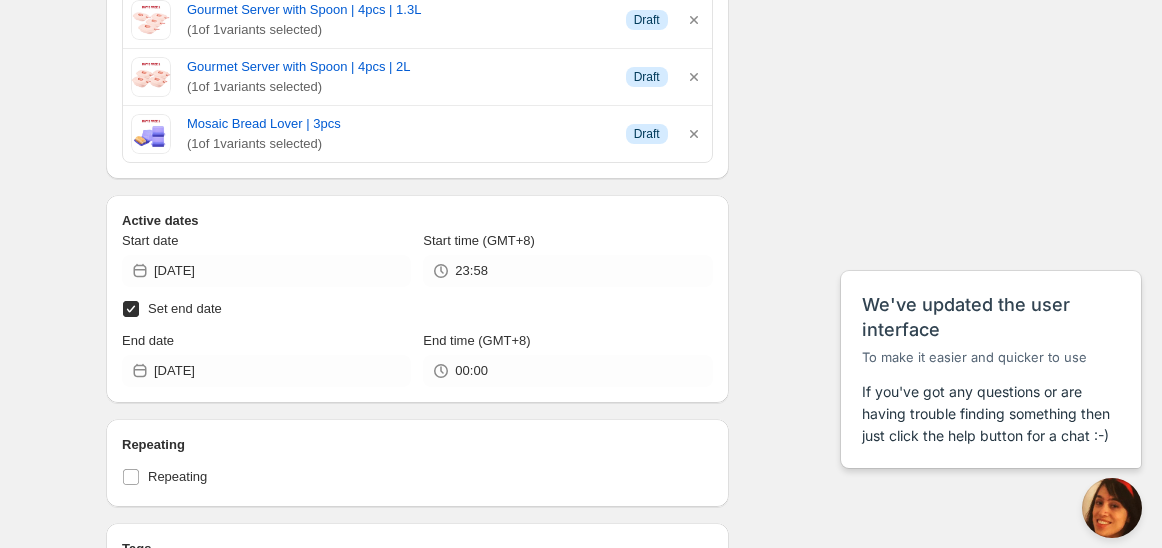 click on "Set end date" at bounding box center (417, 309) 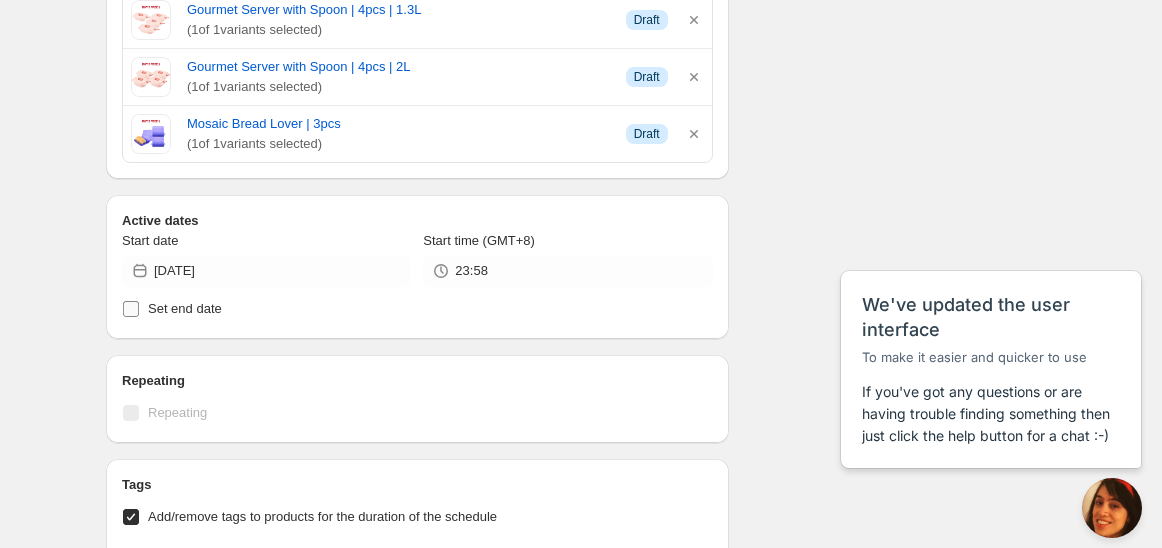 click on "Set end date" at bounding box center (417, 309) 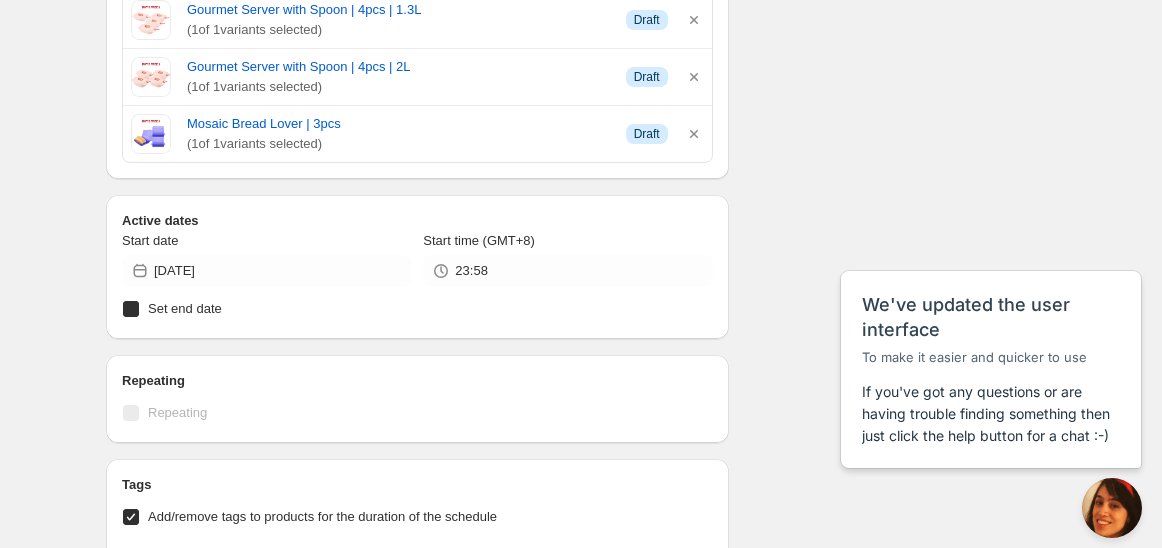 checkbox on "true" 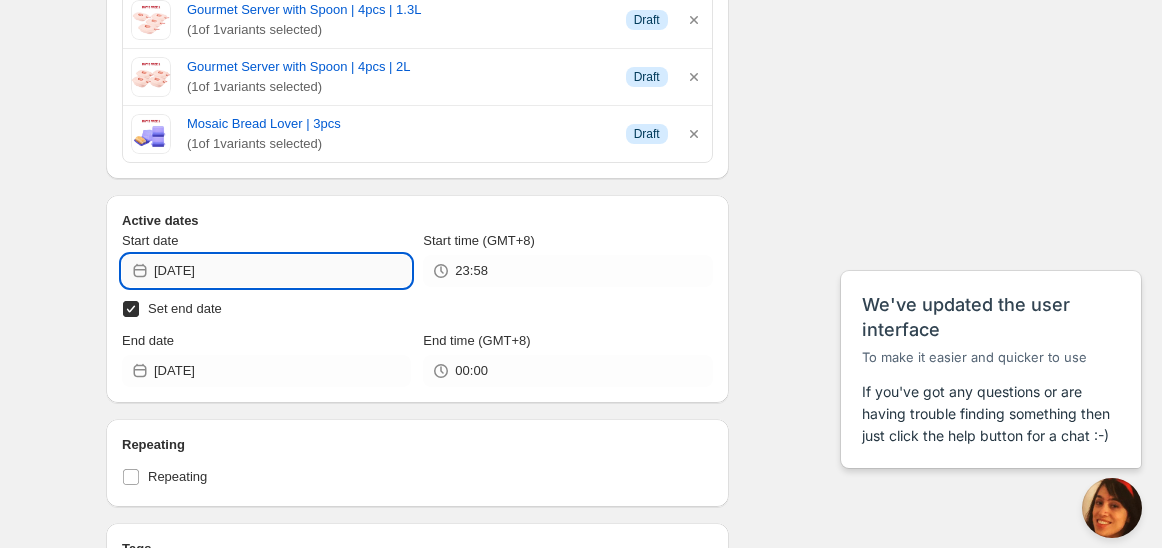 click on "[DATE]" at bounding box center (282, 271) 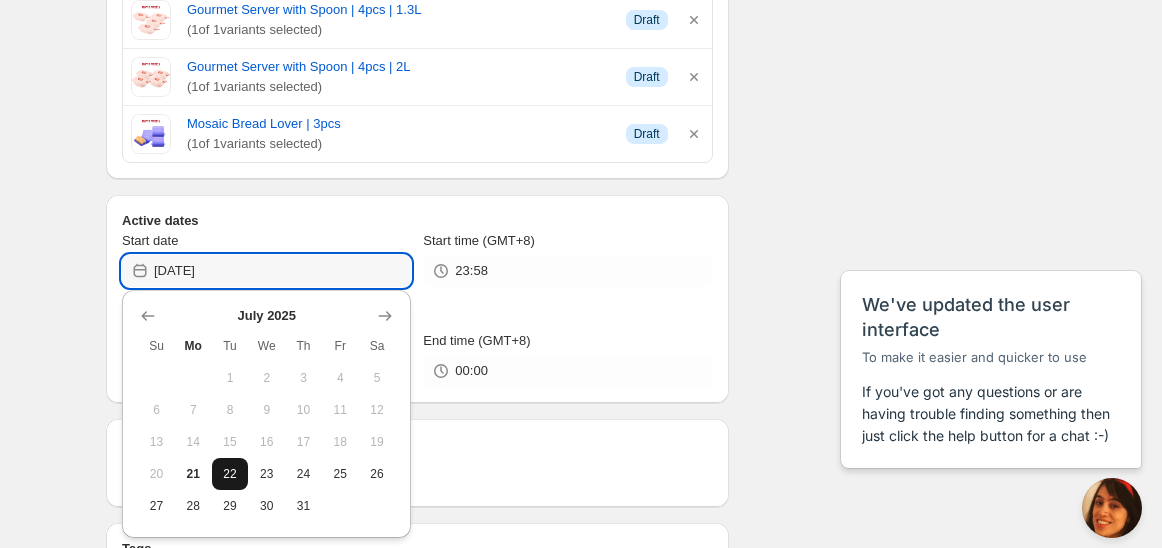 click on "22" at bounding box center [230, 474] 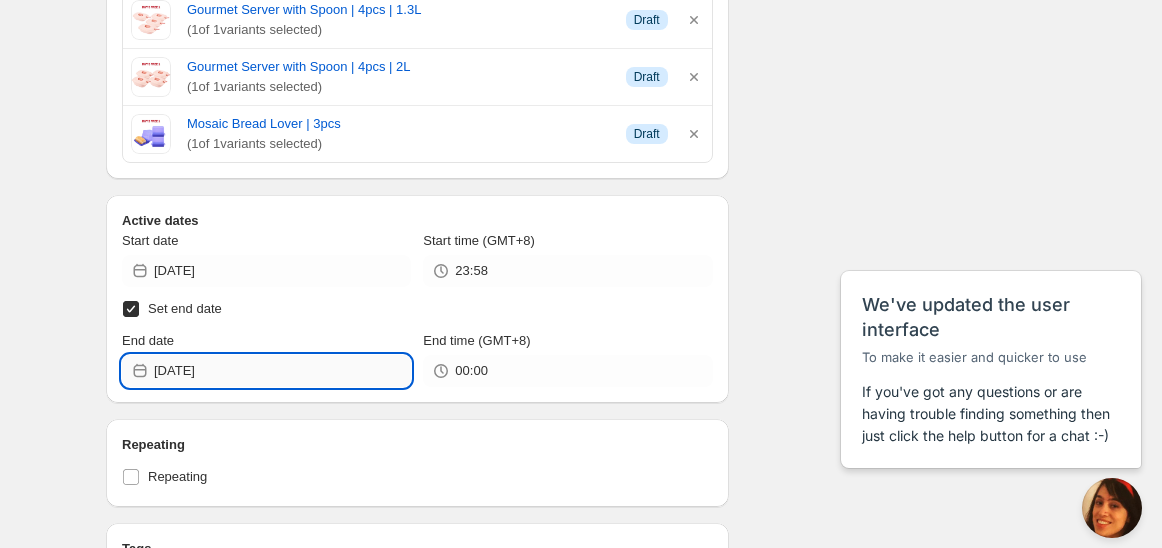 click on "[DATE]" at bounding box center (282, 371) 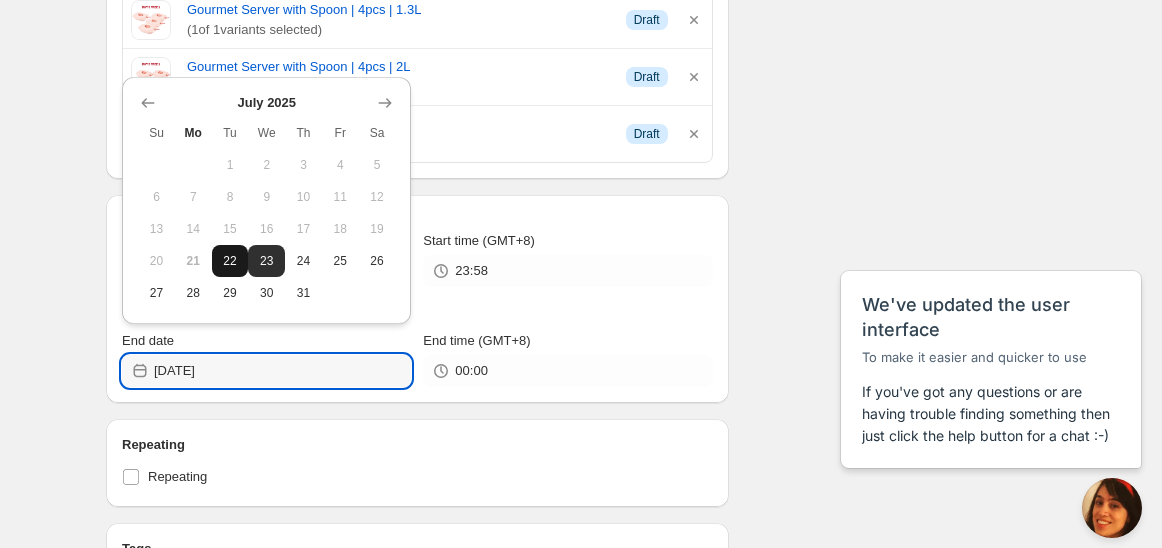click on "22" at bounding box center [230, 261] 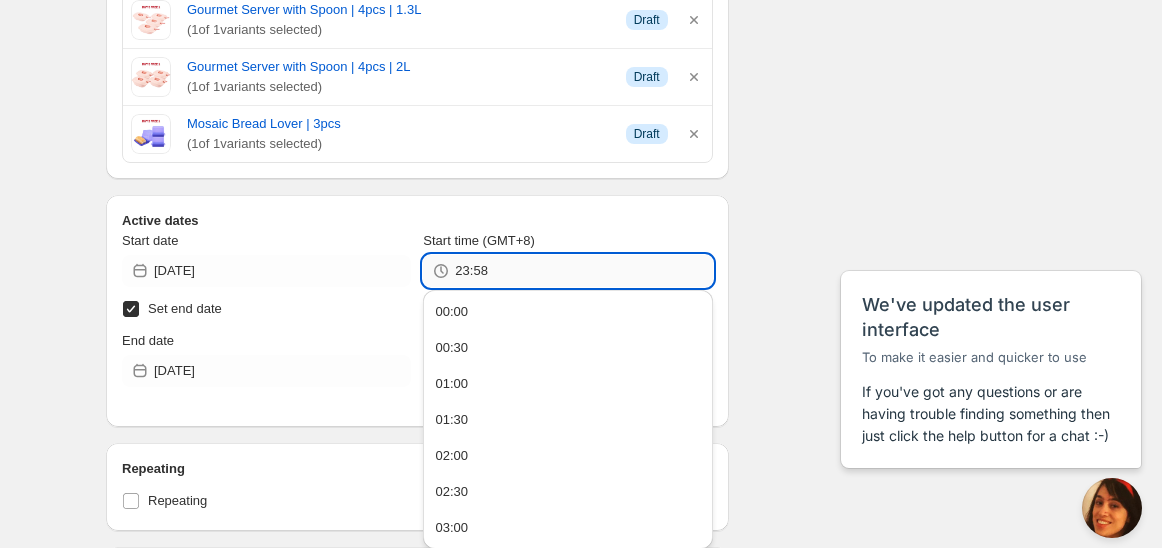 click on "23:58" at bounding box center (583, 271) 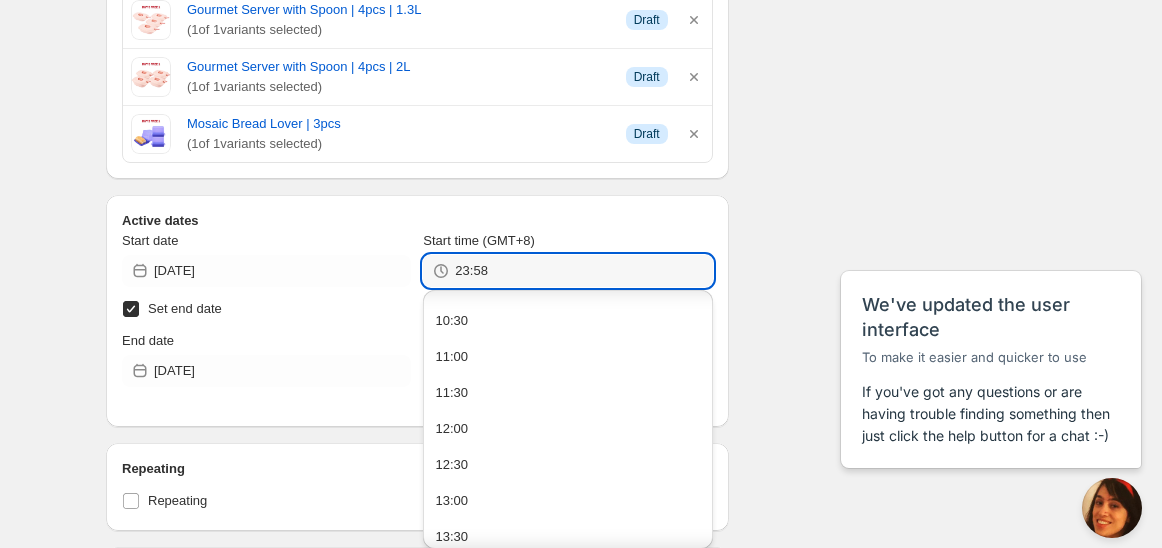 scroll, scrollTop: 888, scrollLeft: 0, axis: vertical 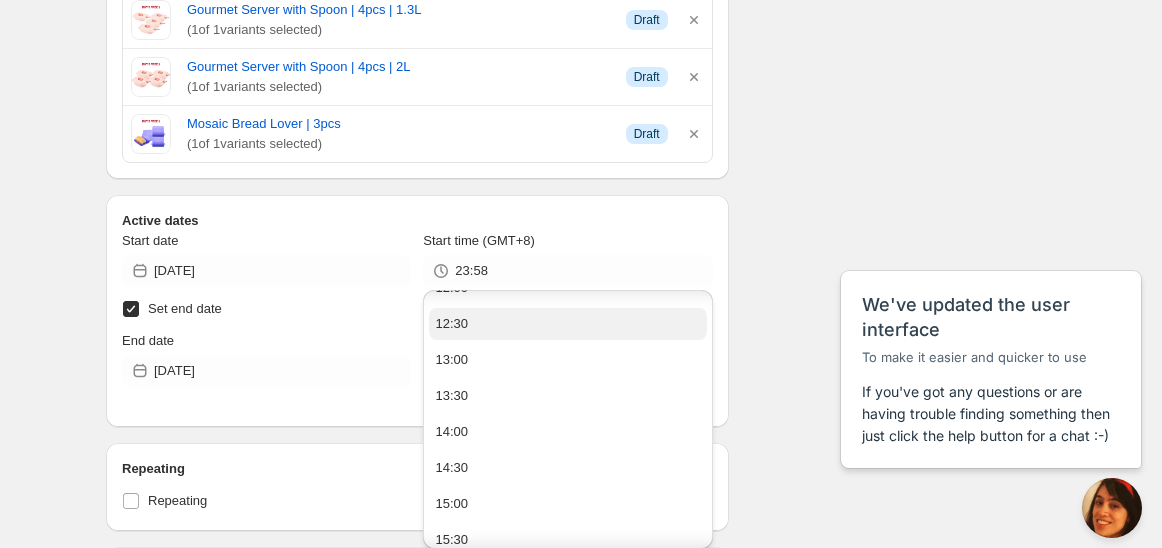 click on "12:30" at bounding box center [451, 324] 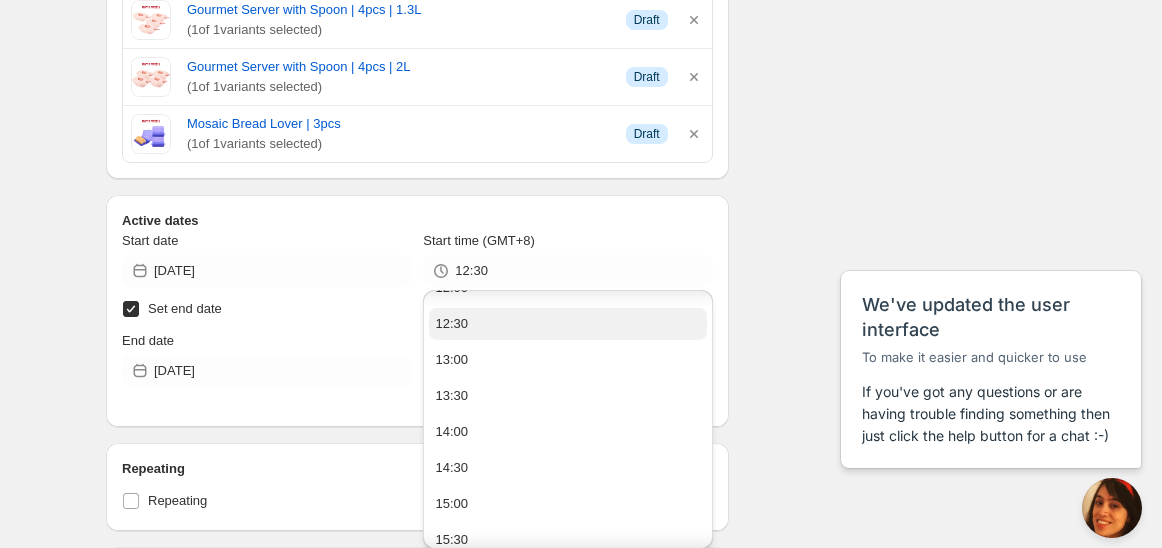 click on "Set end date" at bounding box center [417, 309] 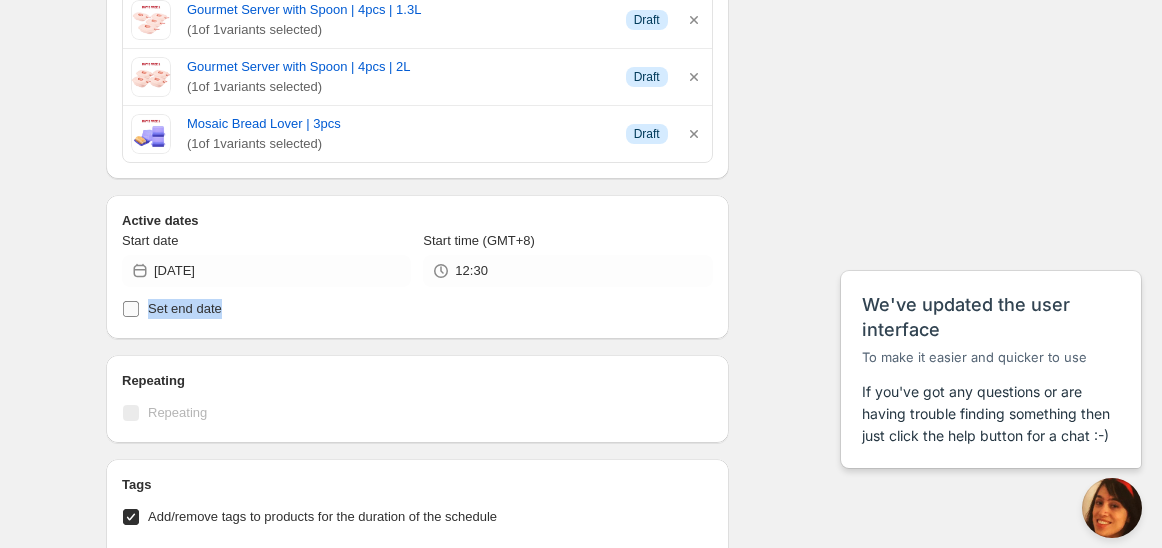 click on "Set end date" at bounding box center (417, 309) 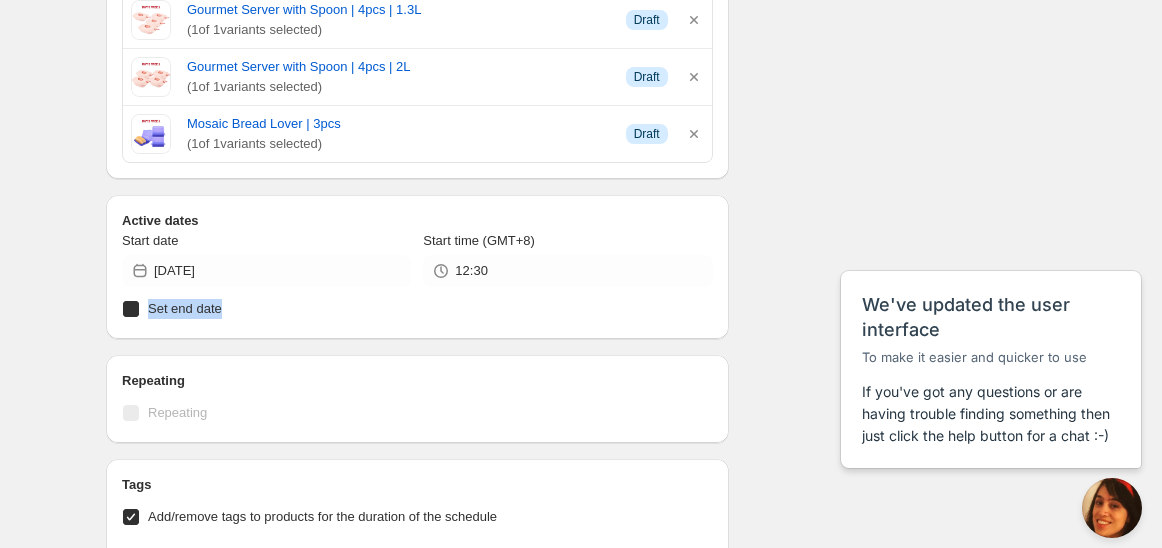 checkbox on "true" 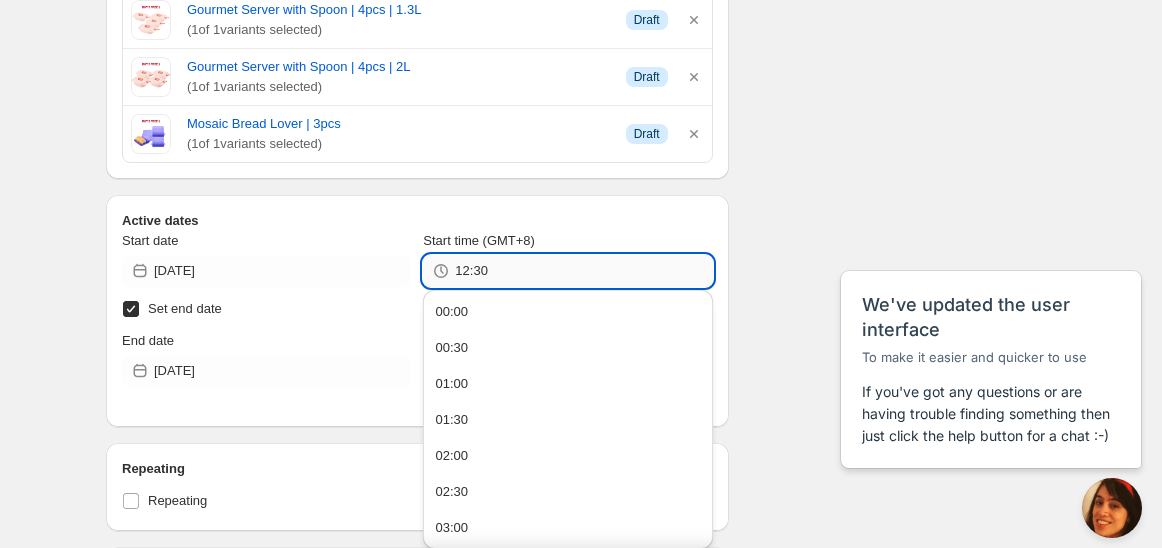 drag, startPoint x: 478, startPoint y: 273, endPoint x: 497, endPoint y: 274, distance: 19.026299 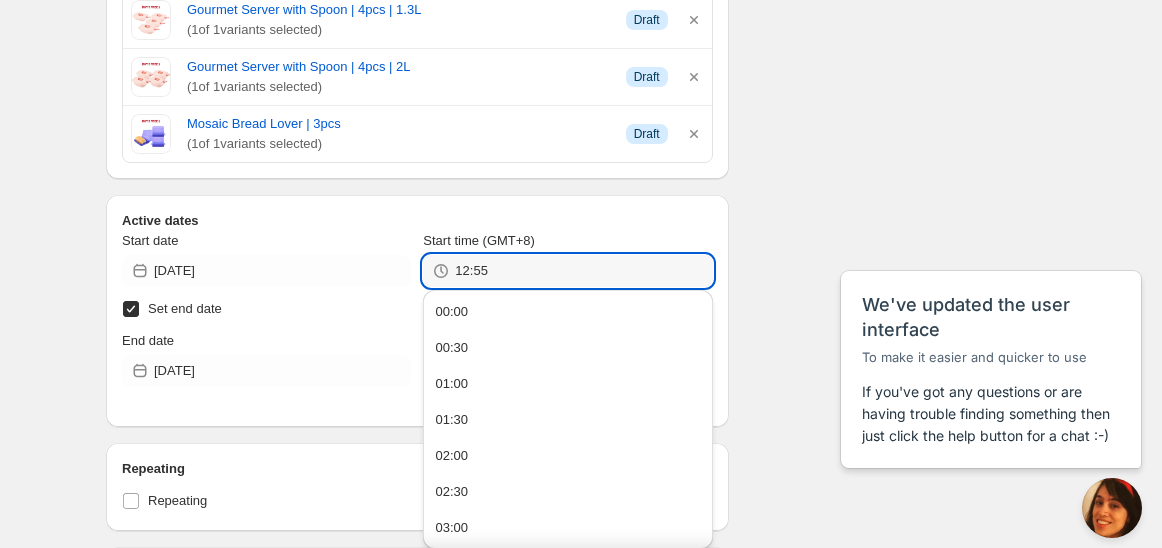 type on "12:55" 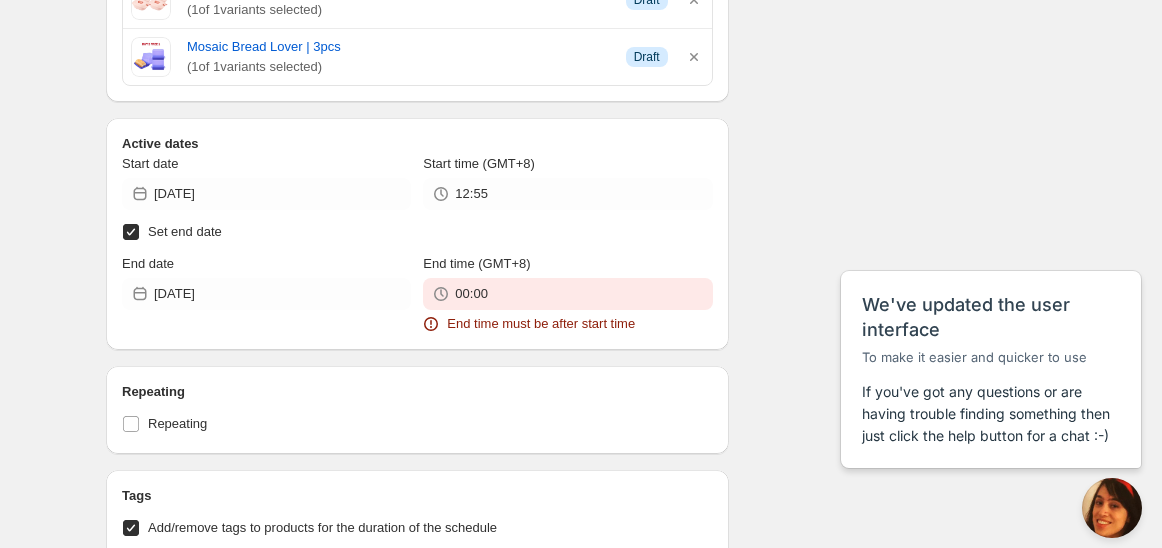 scroll, scrollTop: 777, scrollLeft: 0, axis: vertical 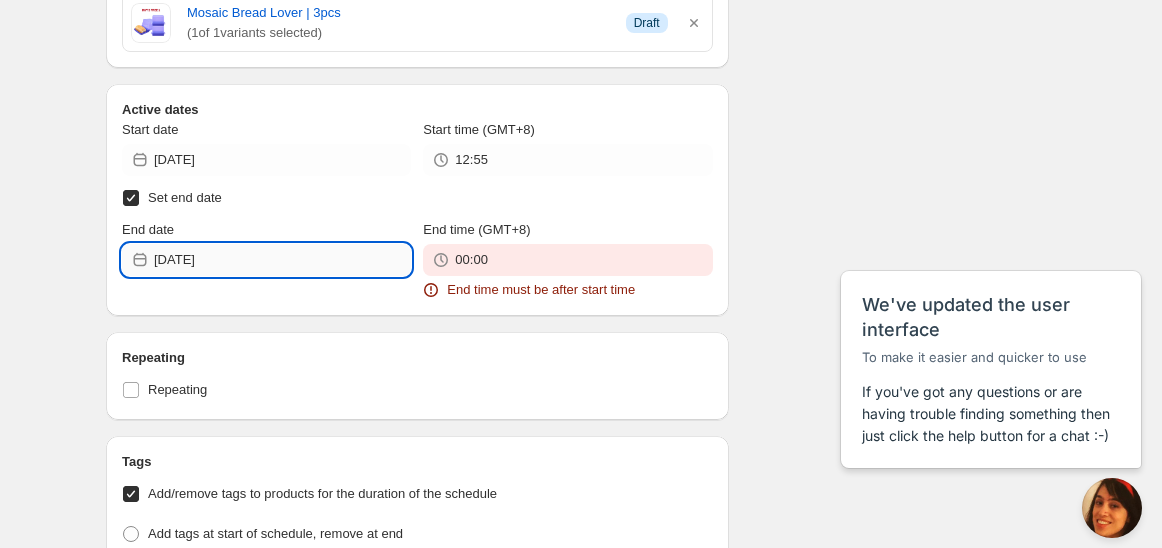 click on "[DATE]" at bounding box center (282, 260) 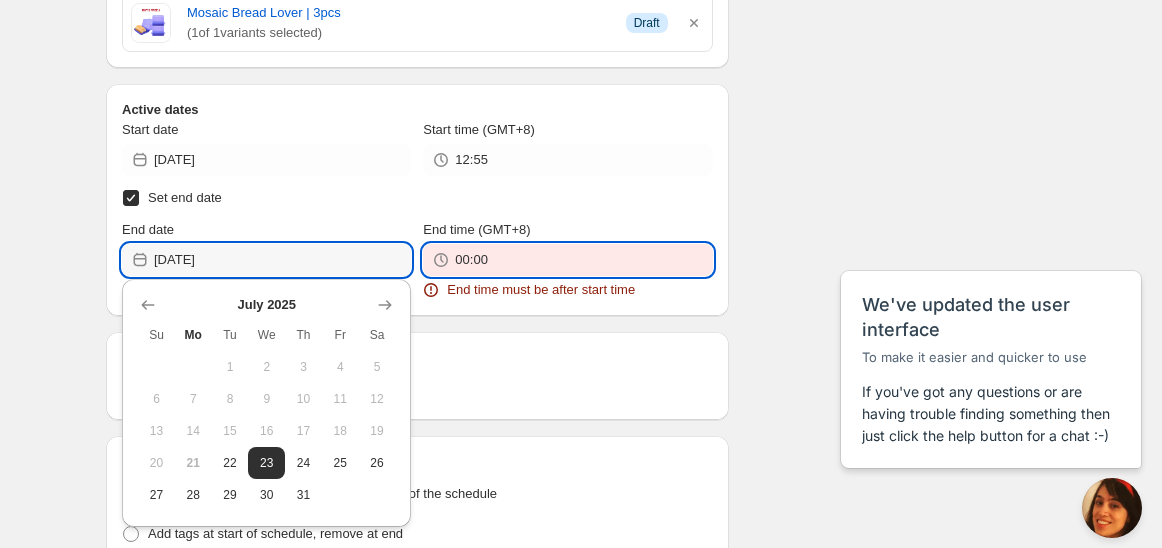 click on "00:00" at bounding box center (583, 260) 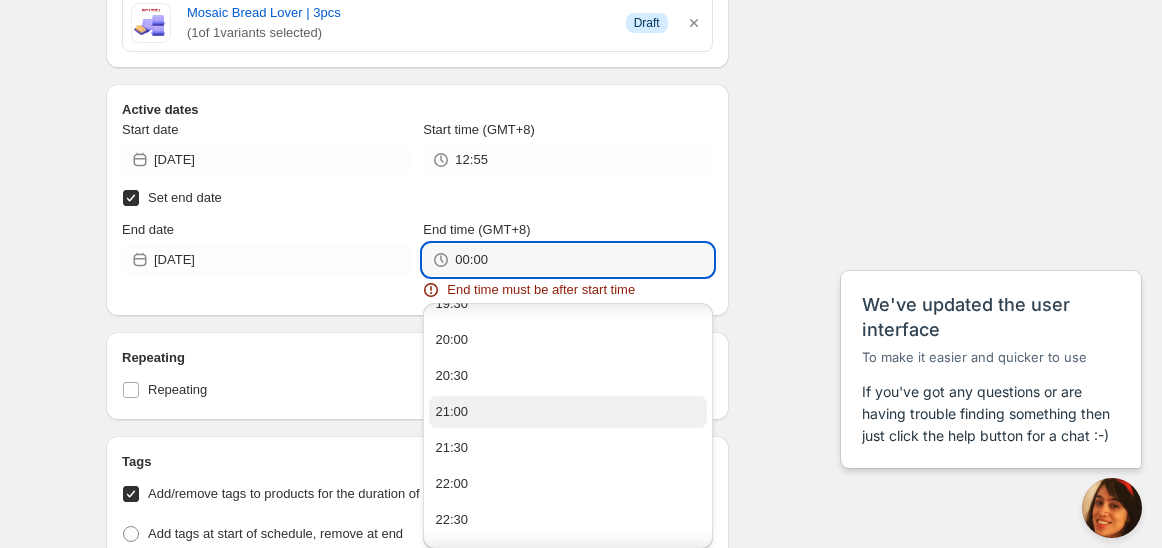 scroll, scrollTop: 442, scrollLeft: 0, axis: vertical 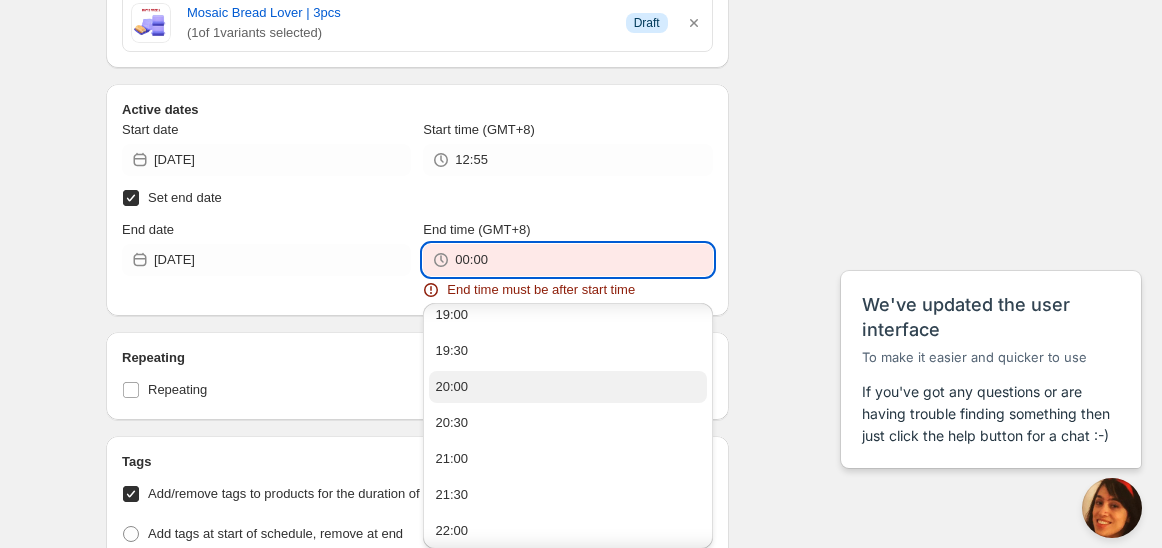 click on "20:00" at bounding box center (567, 387) 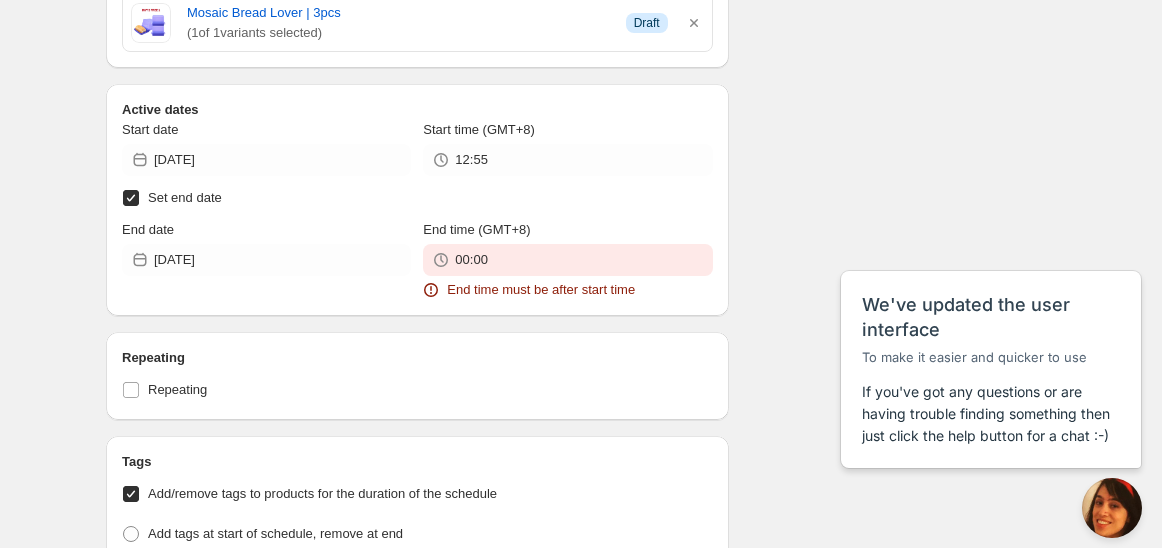 type on "20:00" 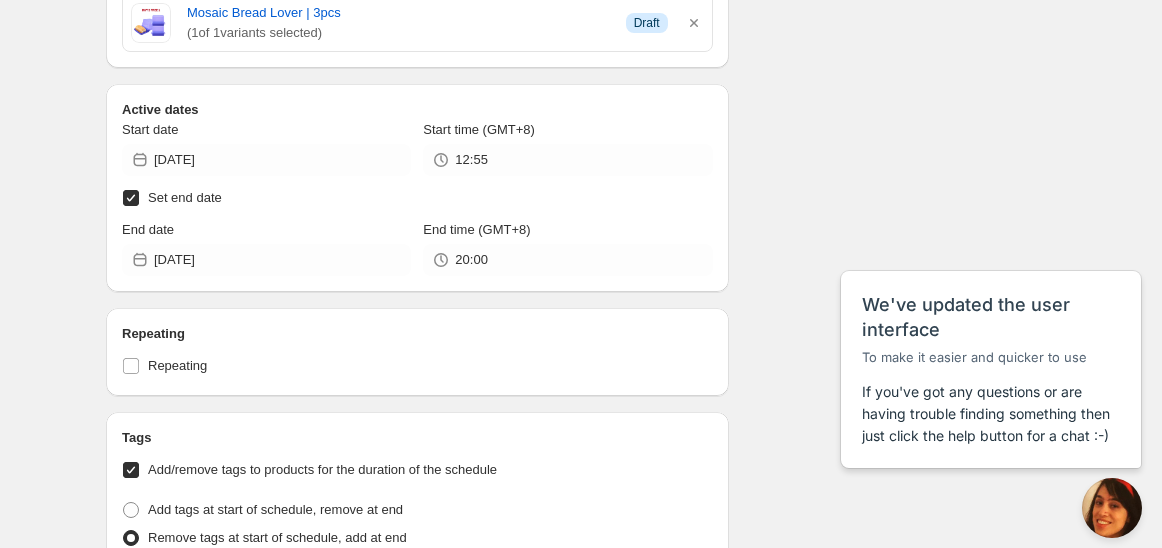 click on "Schedule name Schedule for C7O25 Your customers won't see this Action Action Publish product(s) Products will be published on the start date Unpublish product(s) Products will be unpublished on the start date Product selection Entity type Specific products Specific collections Specific tags Specific vendors Browse AquaVibe with Straw | 6pcs | 1.2L ( 1  of   1  variants selected) Info Draft Gourmet Server with Spoon | 4pcs | 1.3L ( 1  of   1  variants selected) Info Draft Gourmet Server with Spoon | 4pcs | 2L ( 1  of   1  variants selected) Info Draft Mosaic Bread Lover | 3pcs ( 1  of   1  variants selected) Info Draft Active dates Start date 2025-07-22 Start time (GMT+8) 12:55 Set end date End date 2025-07-22 End time (GMT+8) 20:00 Repeating Repeating Ok Cancel Every 1 Date range Days Weeks Months Years Days Ends Never On specific date After a number of occurances Tags Add/remove tags to products for the duration of the schedule Tag type Add tags at start of schedule, remove at end Tags testing Anything else?" at bounding box center (573, 249) 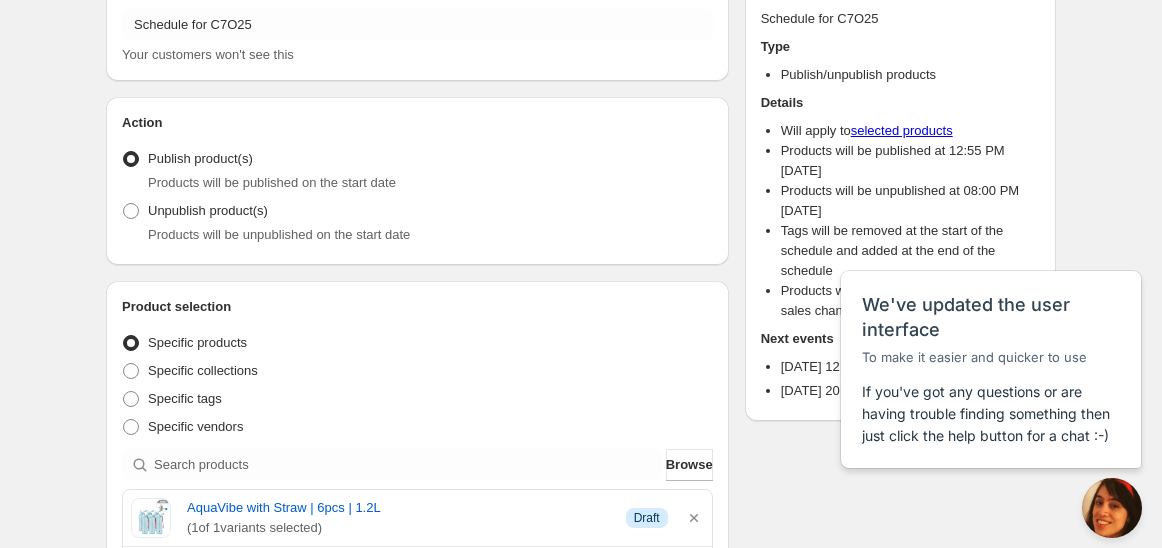 scroll, scrollTop: 0, scrollLeft: 0, axis: both 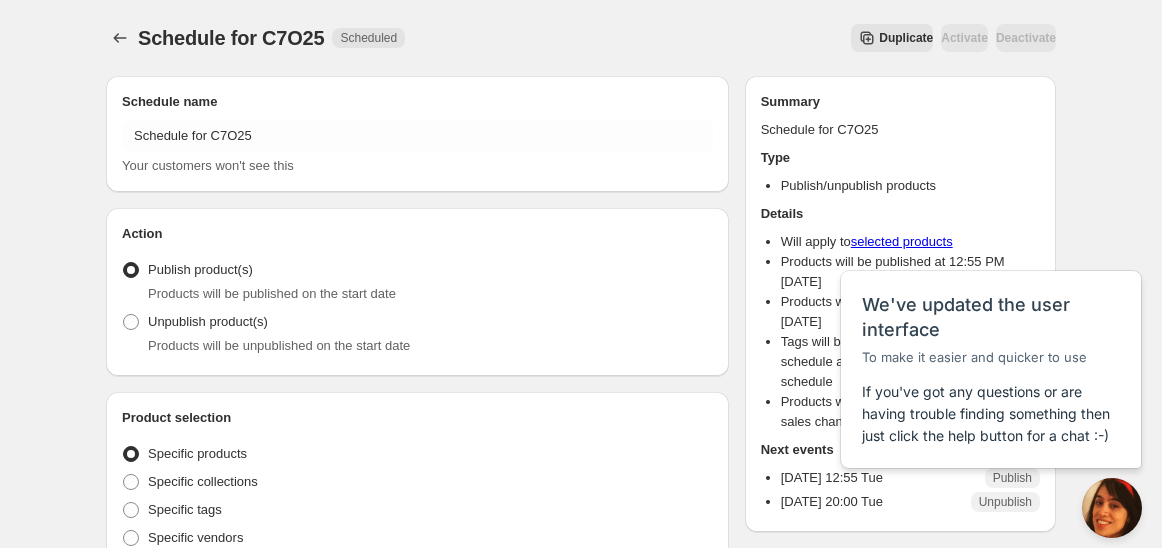 click 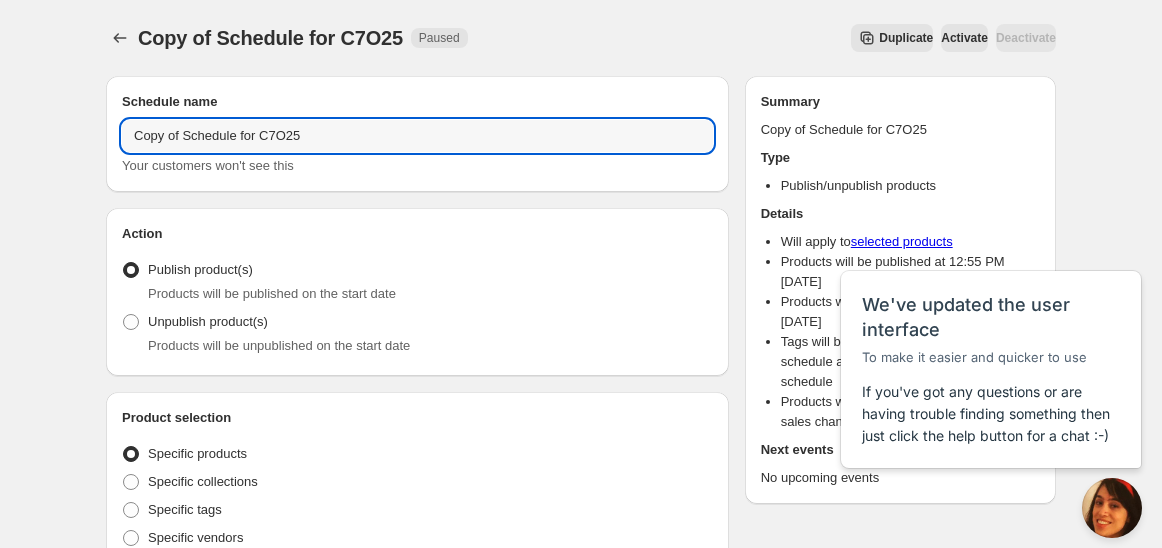 click on "Copy of Schedule for C7O25" at bounding box center (417, 136) 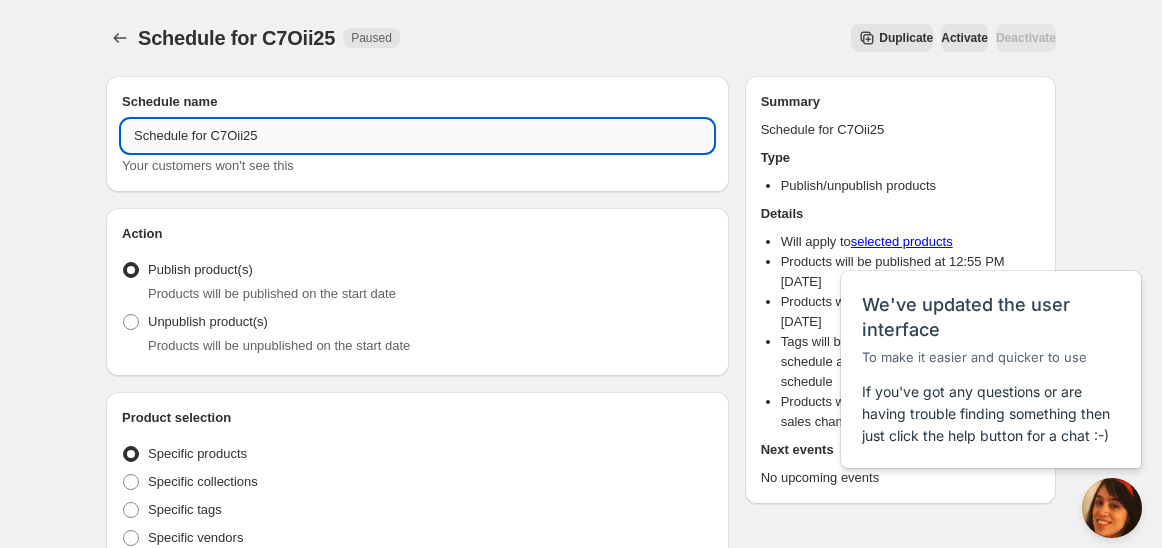 drag, startPoint x: 334, startPoint y: 132, endPoint x: 208, endPoint y: 132, distance: 126 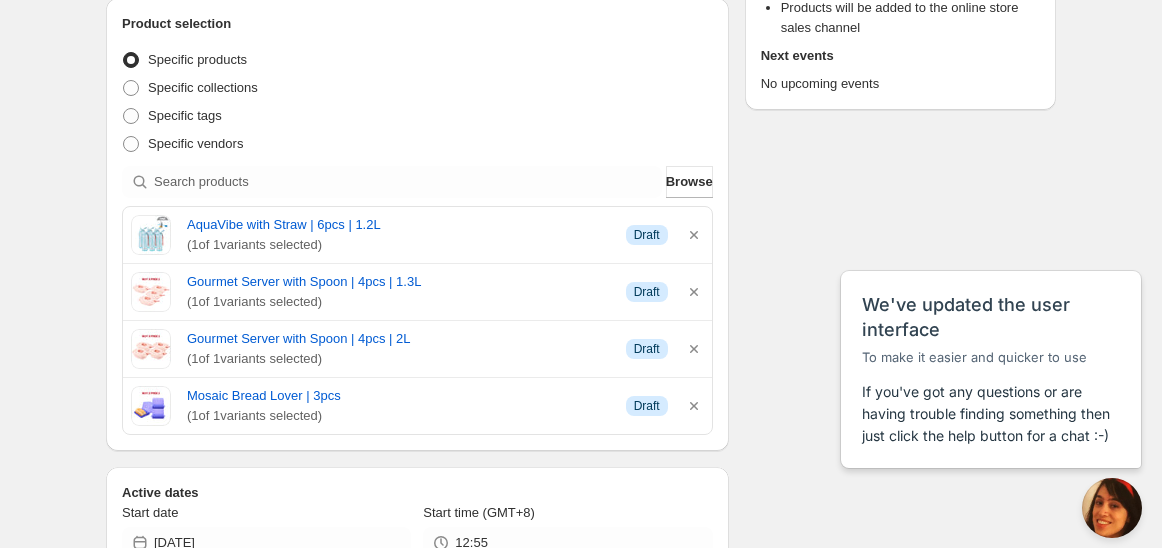 scroll, scrollTop: 444, scrollLeft: 0, axis: vertical 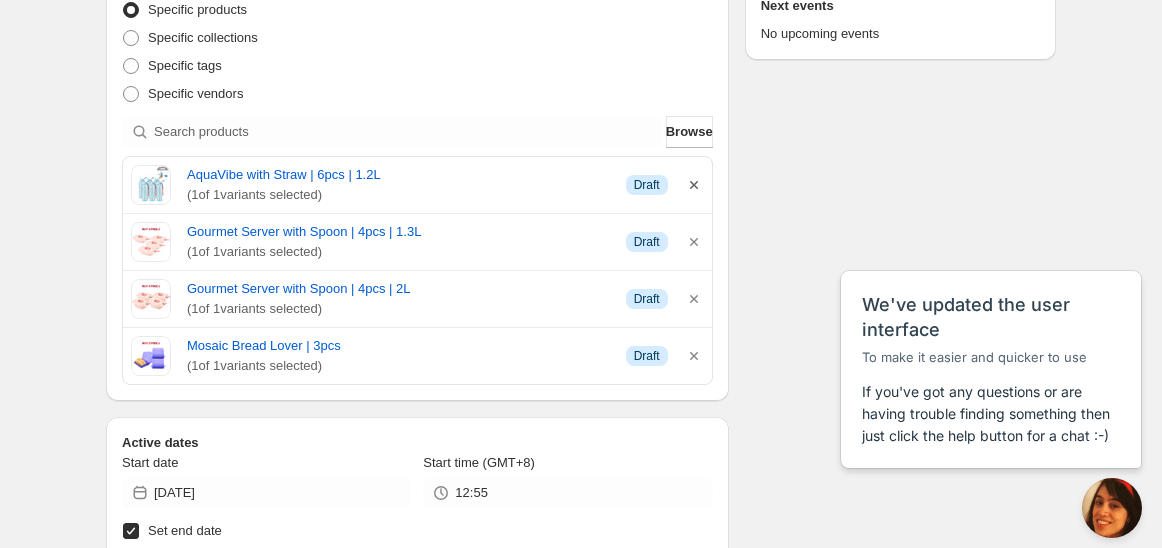 type on "Schedule for C7Oii25" 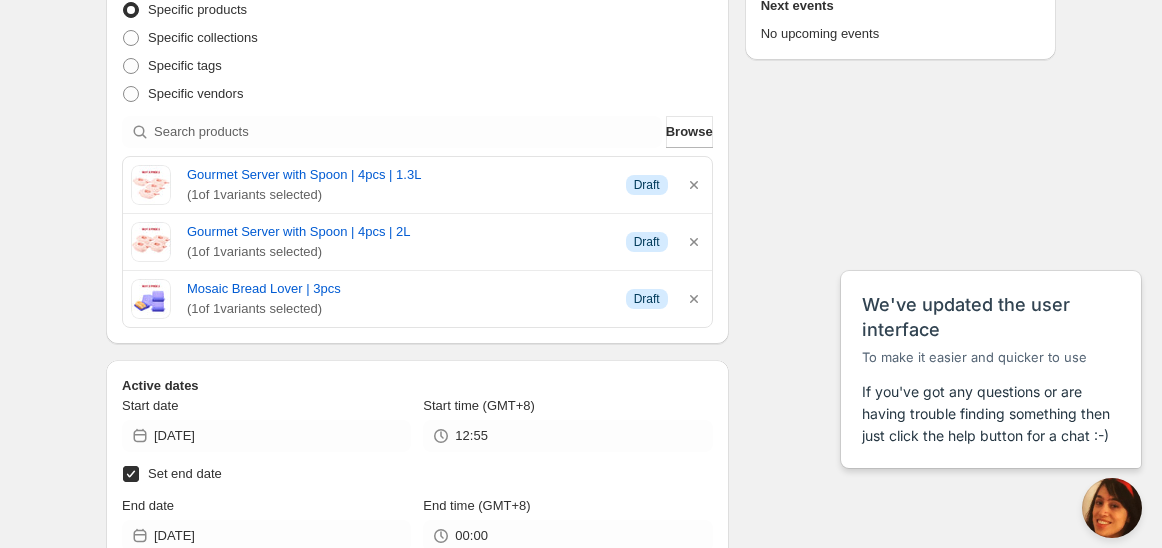 click 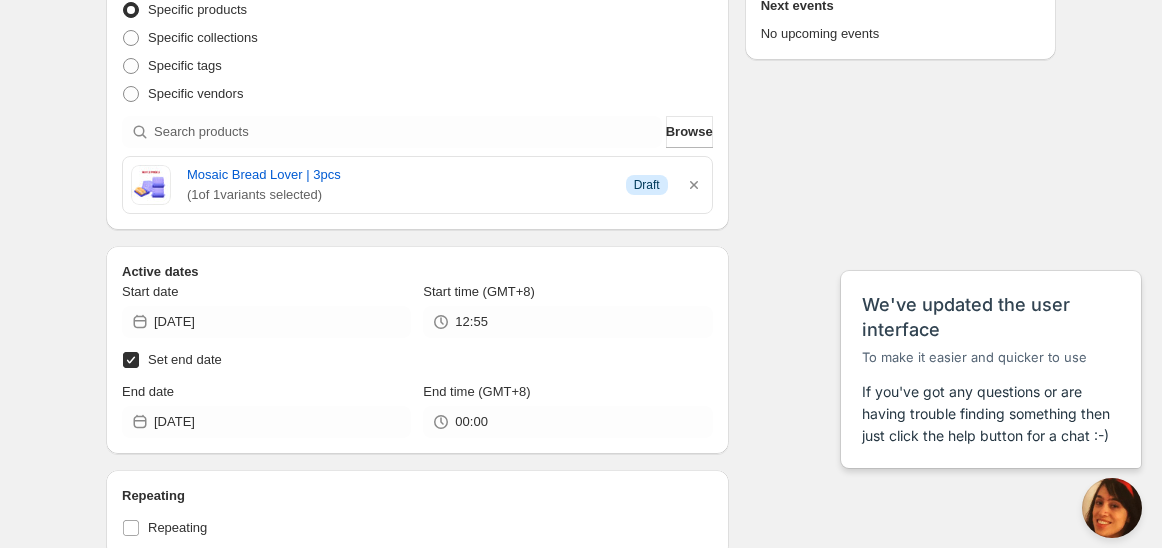 click 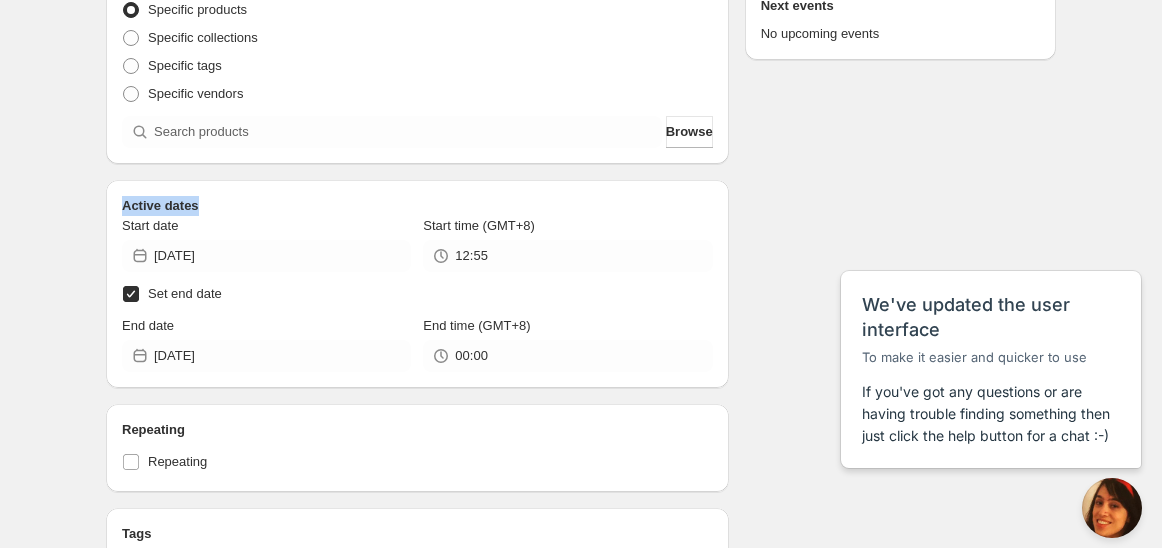 click on "Active dates Start date 2025-07-22 Start time (GMT+8) 12:55 Set end date End date 2025-07-23 End time (GMT+8) 00:00" at bounding box center [417, 284] 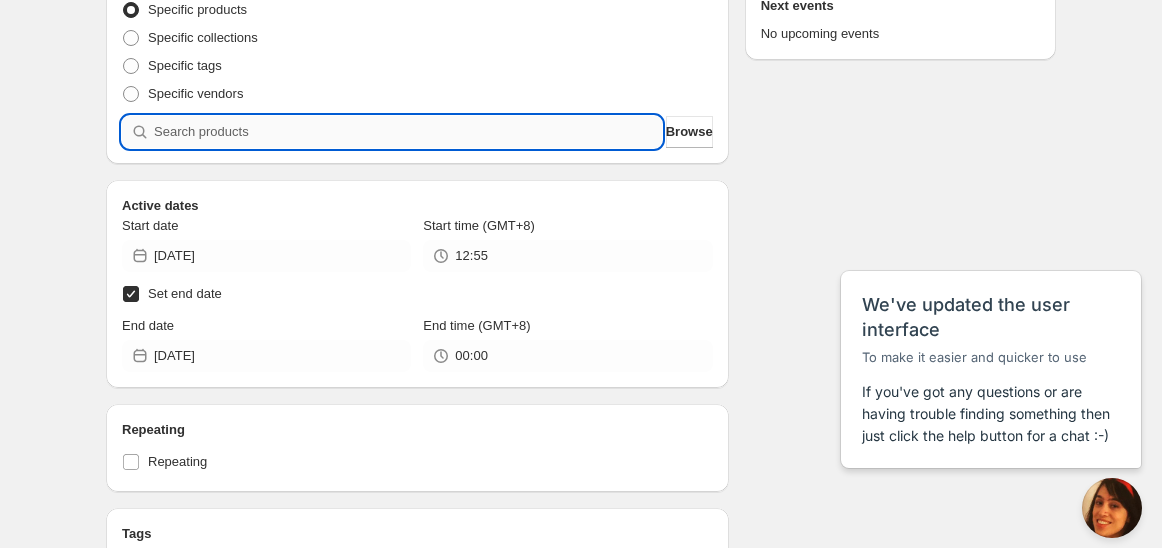 click at bounding box center [408, 132] 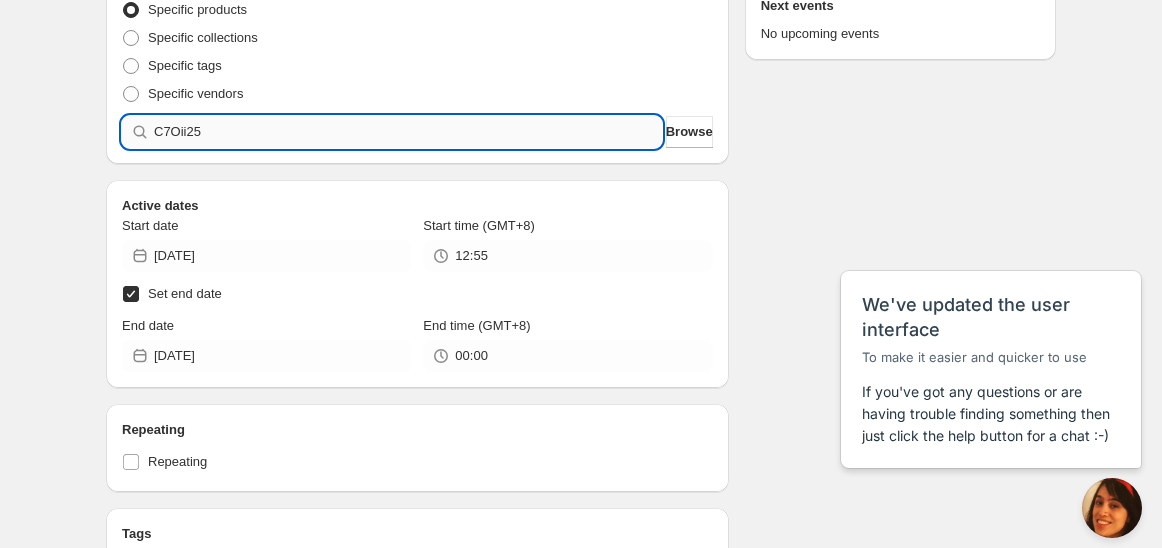 type 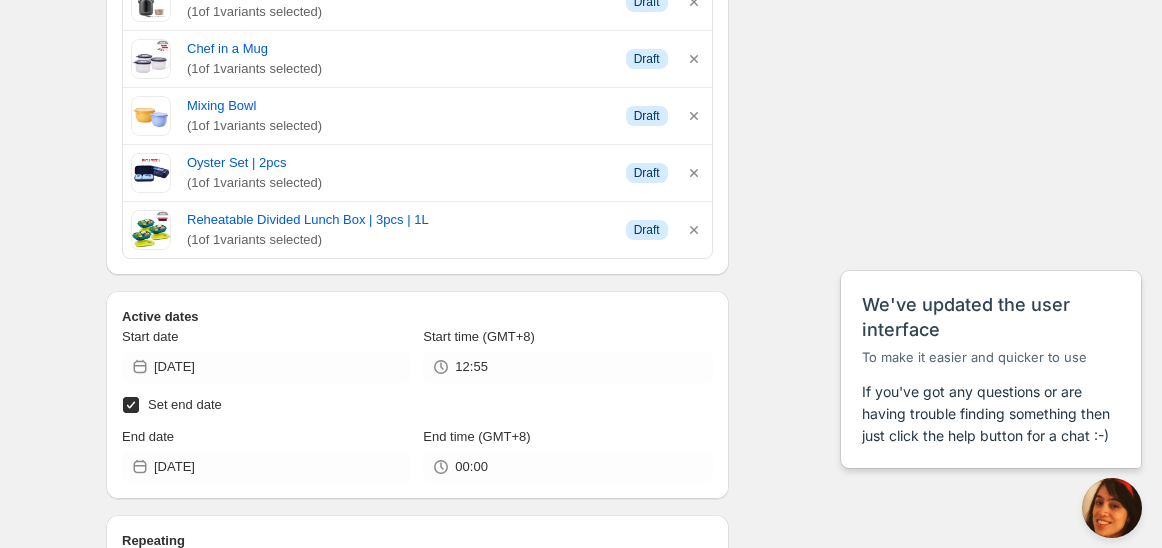 scroll, scrollTop: 666, scrollLeft: 0, axis: vertical 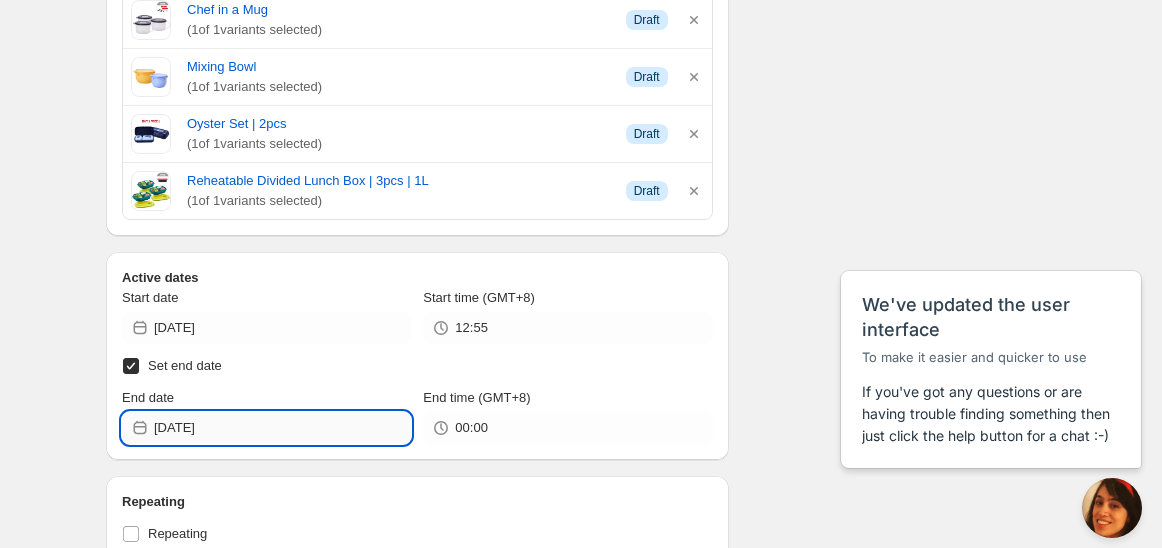 click on "[DATE]" at bounding box center [282, 428] 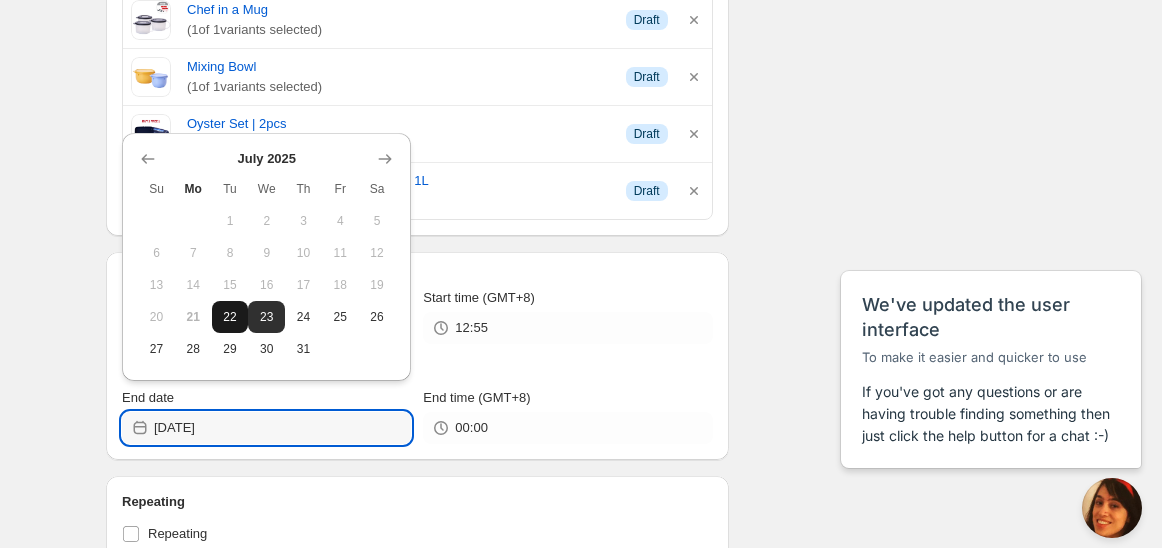 click on "22" at bounding box center (230, 317) 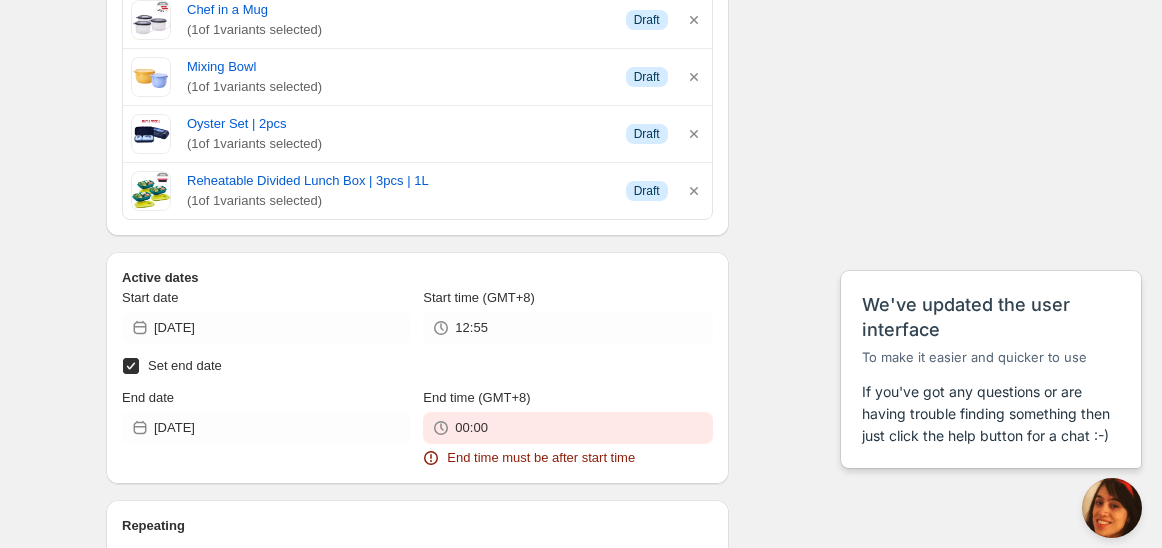click on "00:00" at bounding box center [567, 428] 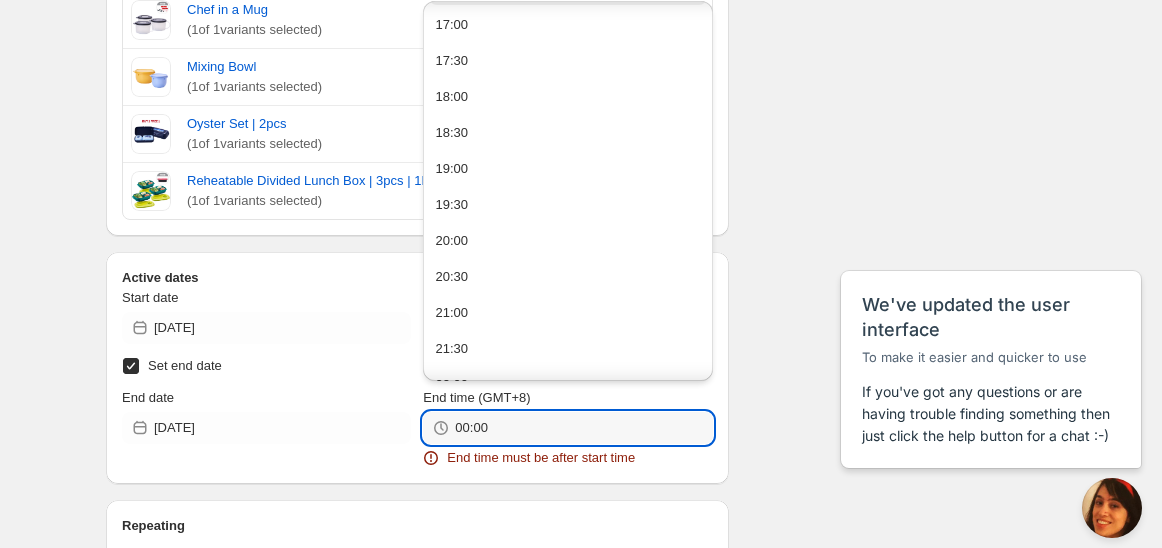 scroll, scrollTop: 333, scrollLeft: 0, axis: vertical 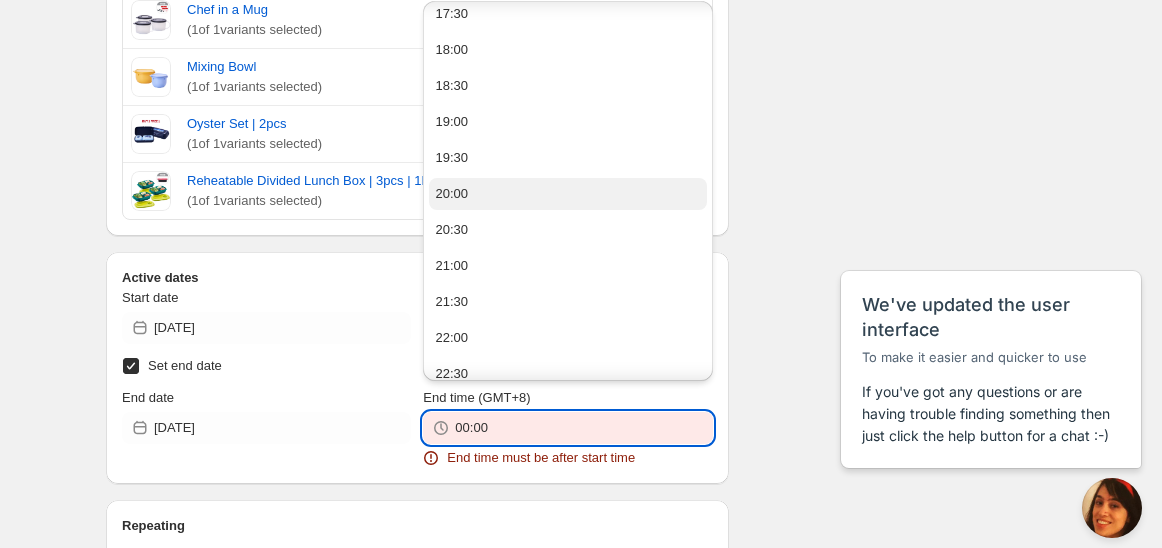click on "20:00" at bounding box center [451, 194] 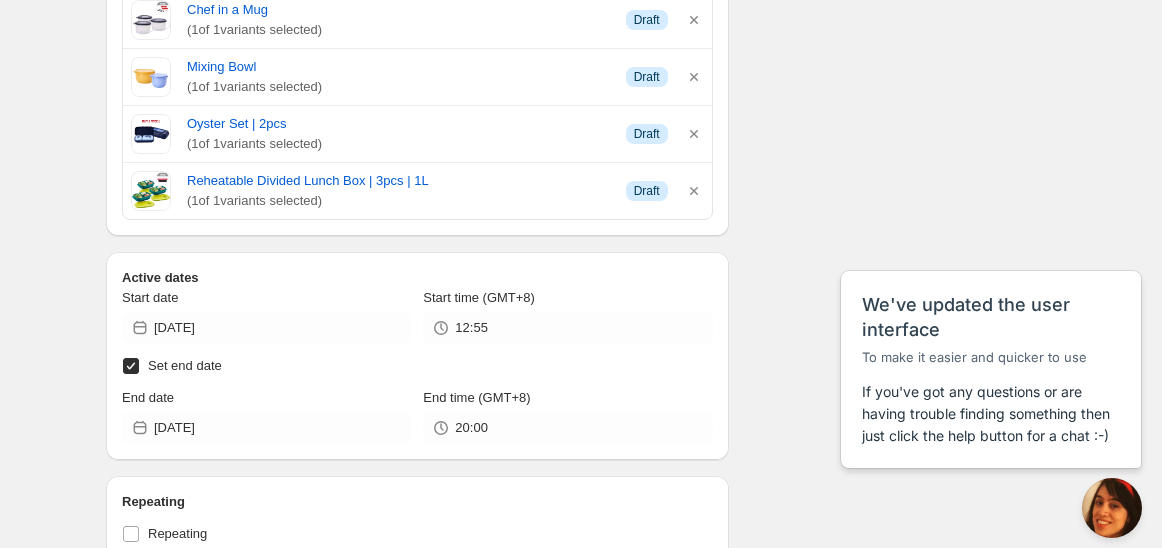 click on "Schedule name Schedule for C7Oii25 Your customers won't see this Action Action Publish product(s) Products will be published on the start date Unpublish product(s) Products will be unpublished on the start date Product selection Entity type Specific products Specific collections Specific tags Specific vendors Browse Chef in a Jar ( 1  of   1  variants selected) Info Draft Chef in a Mug ( 1  of   1  variants selected) Info Draft Mixing Bowl ( 1  of   1  variants selected) Info Draft Oyster Set | 2pcs ( 1  of   1  variants selected) Info Draft Reheatable Divided Lunch Box | 3pcs | 1L ( 1  of   1  variants selected) Info Draft Active dates Start date 2025-07-22 Start time (GMT+8) 12:55 Set end date End date 2025-07-22 End time (GMT+8) 20:00 Repeating Repeating Ok Cancel Every 1 Date range Days Weeks Months Years Days Ends Never On specific date After a number of occurances Tags Add/remove tags to products for the duration of the schedule Tag type Add tags at start of schedule, remove at end Tags testing Summary" at bounding box center [573, 389] 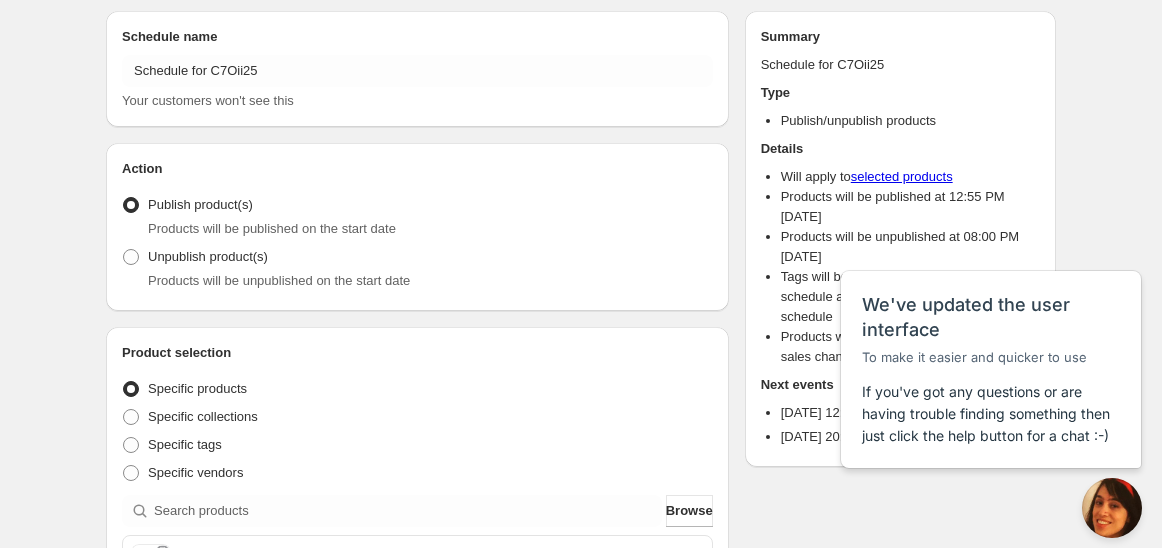scroll, scrollTop: 0, scrollLeft: 0, axis: both 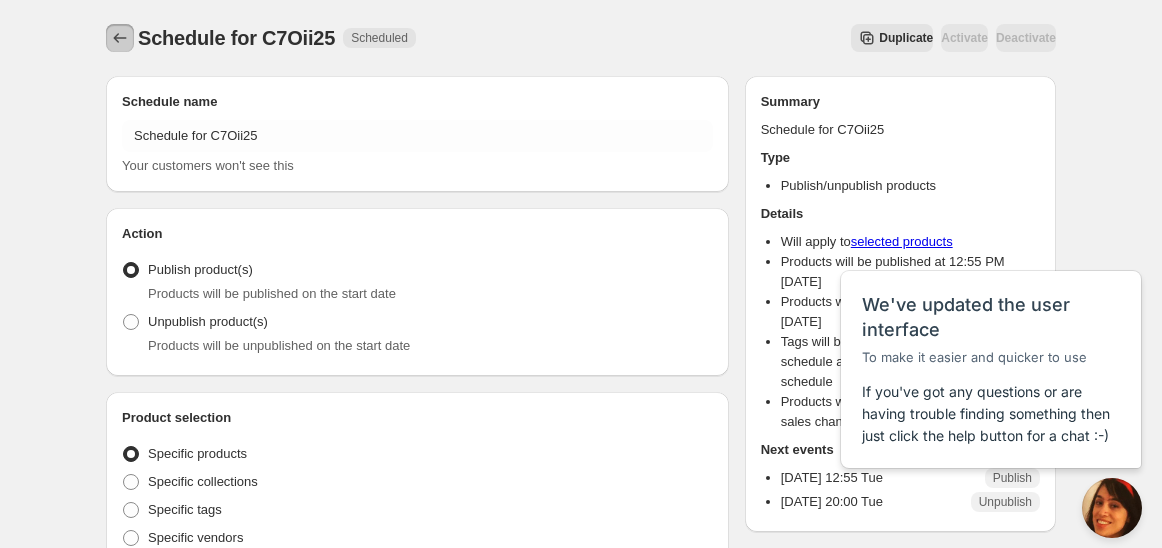 click 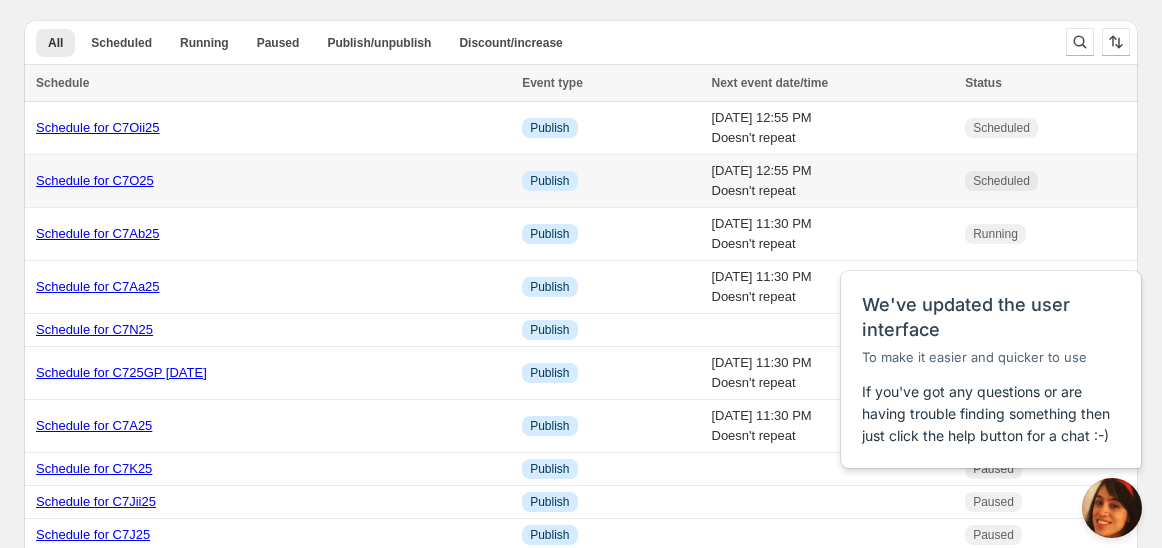 click on "Schedule for C7O25" at bounding box center [95, 180] 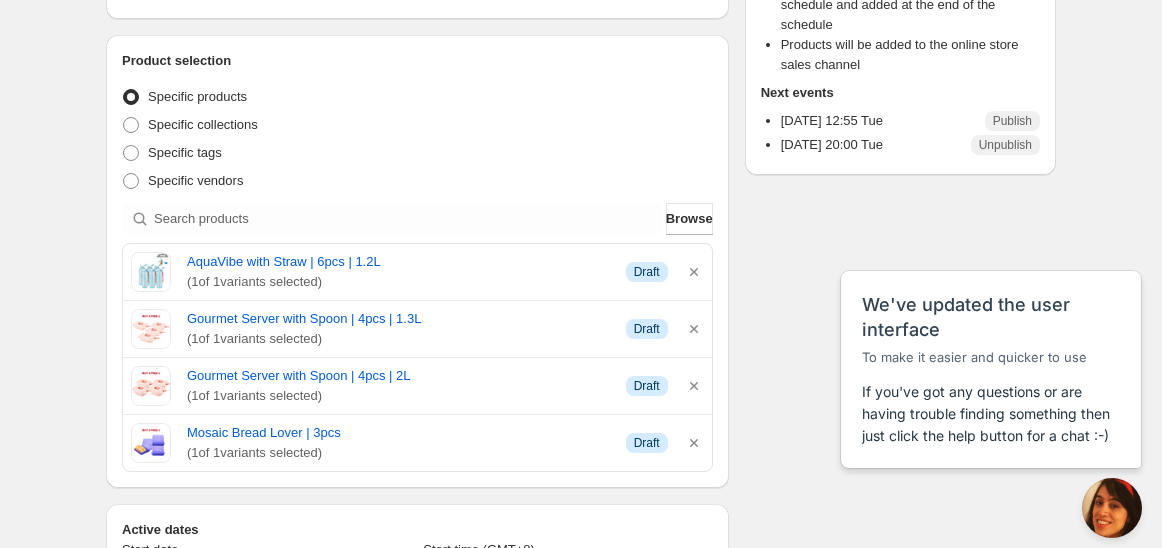 scroll, scrollTop: 555, scrollLeft: 0, axis: vertical 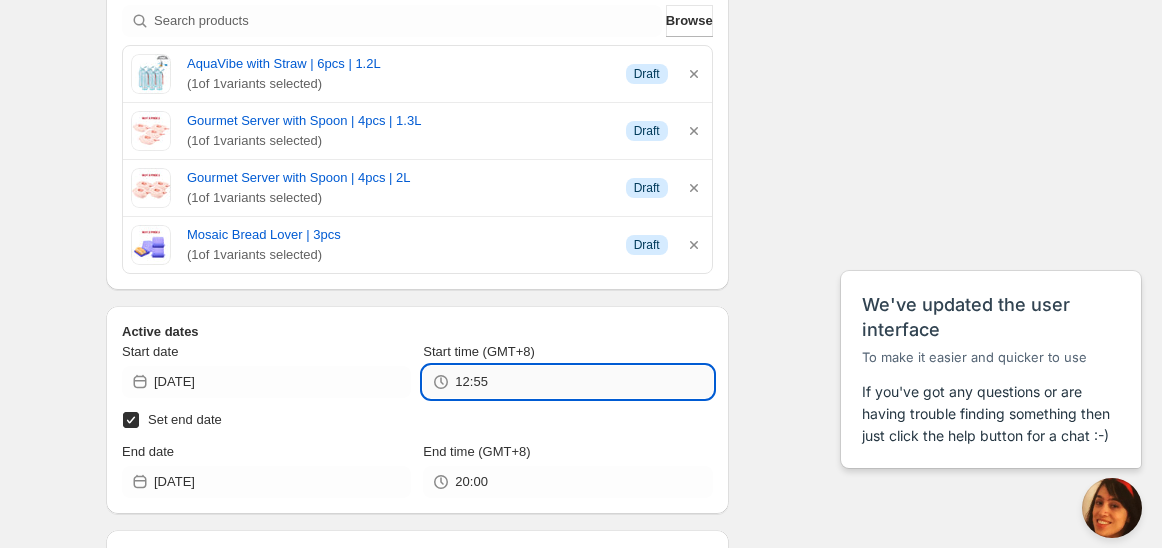 click on "12:55" at bounding box center (583, 382) 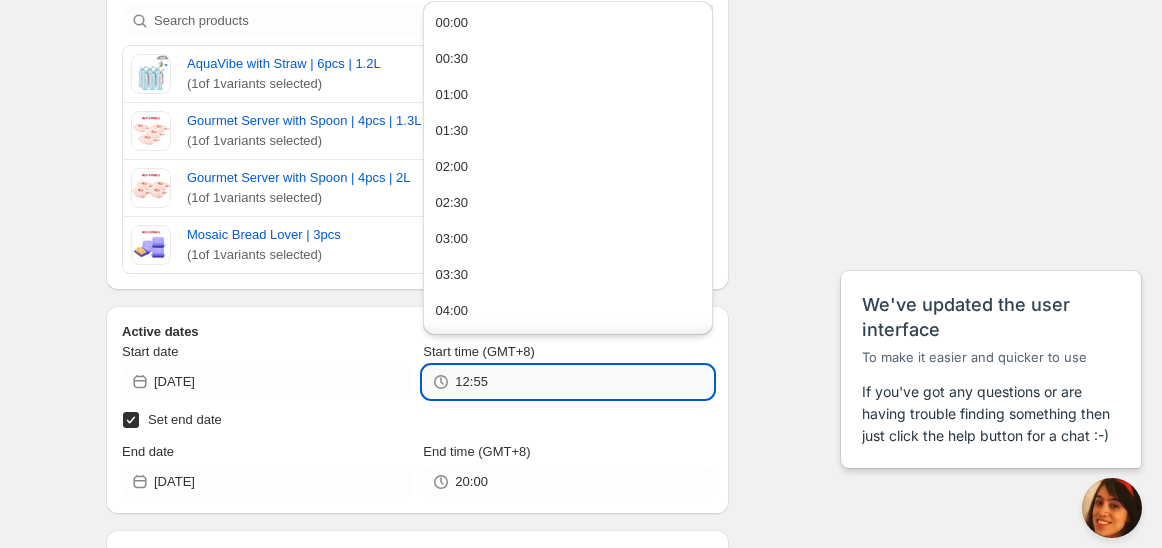 click on "12:55" at bounding box center [583, 382] 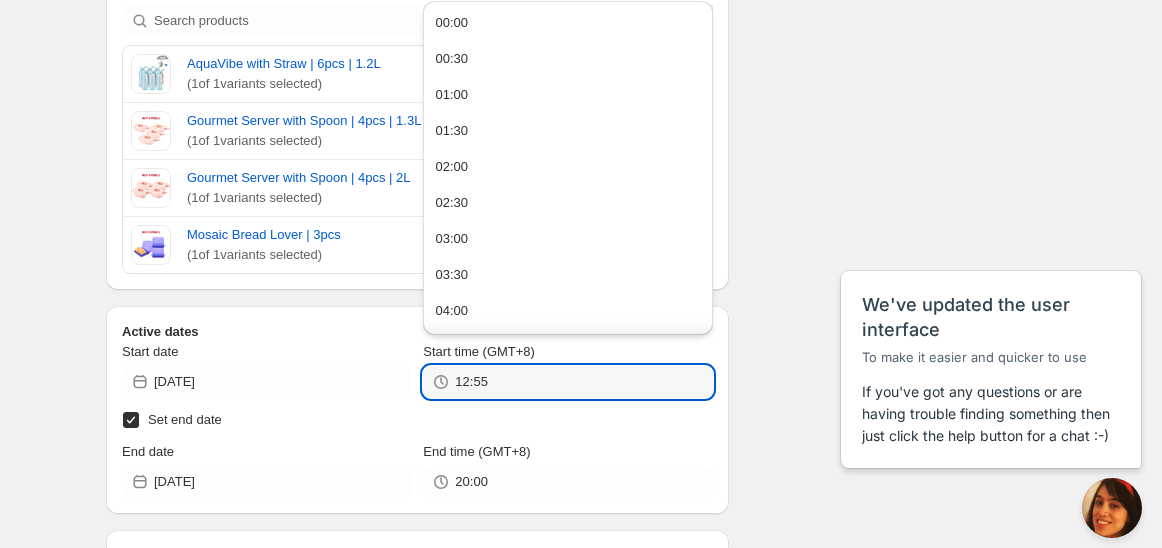 drag, startPoint x: 468, startPoint y: 377, endPoint x: 443, endPoint y: 377, distance: 25 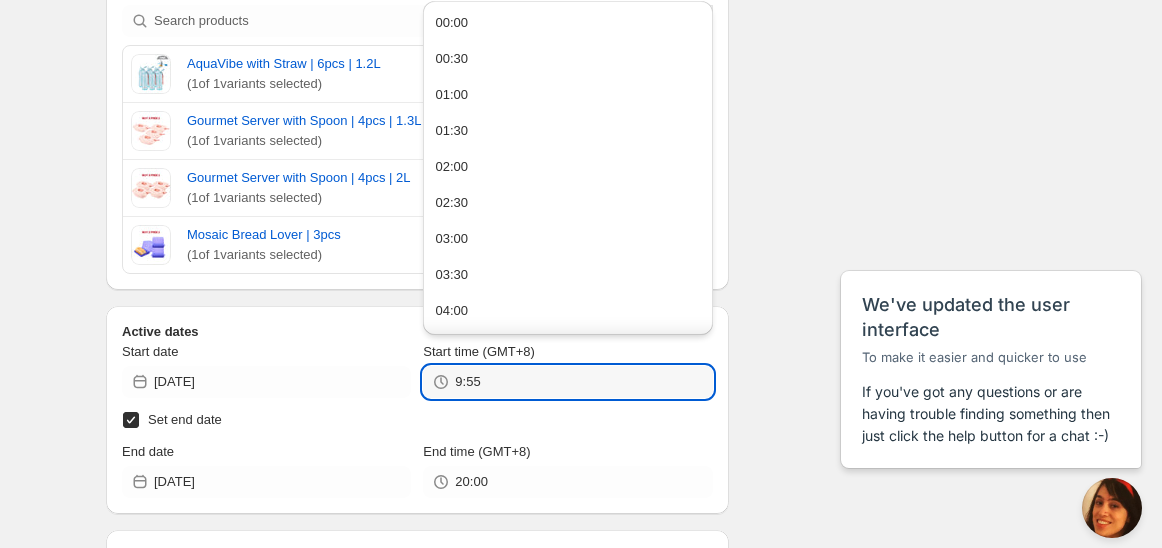 type on "09:55" 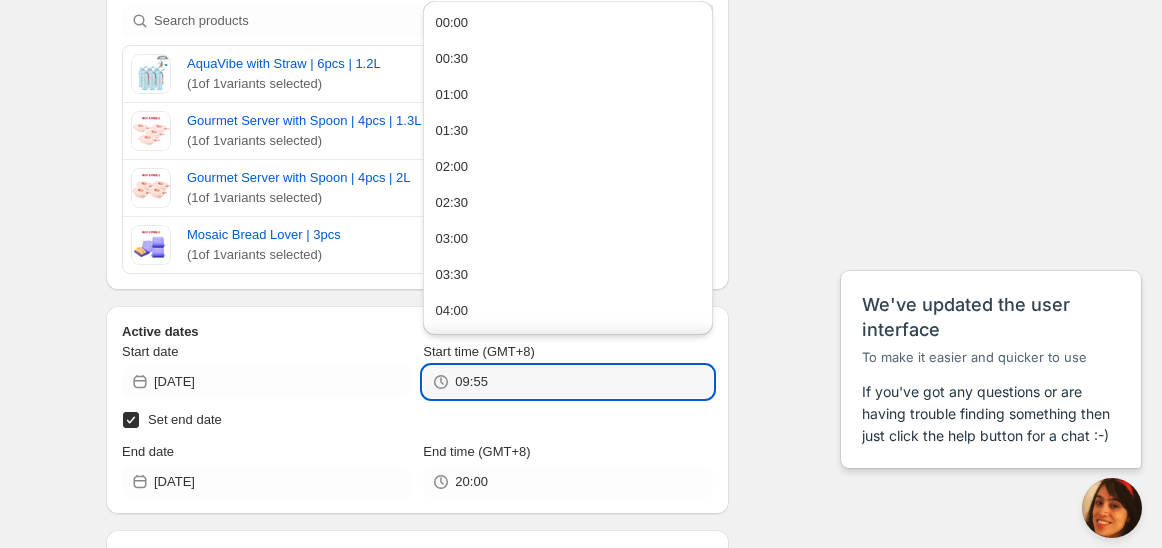 click on "Schedule name Schedule for C7O25 Your customers won't see this Action Action Publish product(s) Products will be published on the start date Unpublish product(s) Products will be unpublished on the start date Product selection Entity type Specific products Specific collections Specific tags Specific vendors Browse AquaVibe with Straw | 6pcs | 1.2L ( 1  of   1  variants selected) Info Draft Gourmet Server with Spoon | 4pcs | 1.3L ( 1  of   1  variants selected) Info Draft Gourmet Server with Spoon | 4pcs | 2L ( 1  of   1  variants selected) Info Draft Mosaic Bread Lover | 3pcs ( 1  of   1  variants selected) Info Draft Active dates Start date 2025-07-22 Start time (GMT+8) 09:55 Set end date End date 2025-07-22 End time (GMT+8) 20:00 Repeating Repeating Ok Cancel Every 1 Date range Days Weeks Months Years Days Ends Never On specific date After a number of occurances Tags Add/remove tags to products for the duration of the schedule Tag type Add tags at start of schedule, remove at end Tags testing Anything else?" at bounding box center [573, 471] 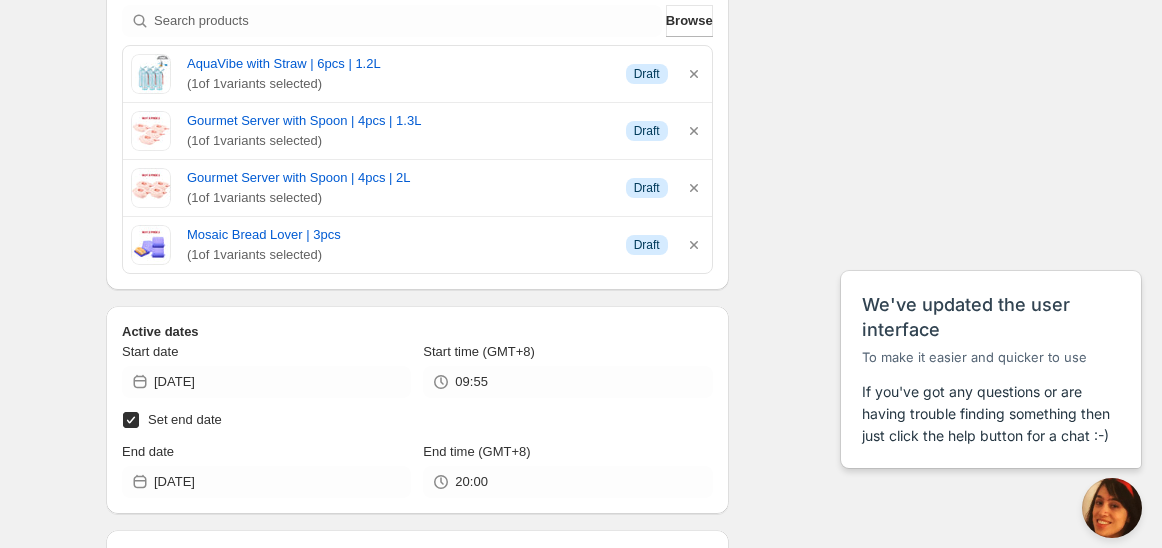 click on "Schedule name Schedule for C7O25 Your customers won't see this Action Action Publish product(s) Products will be published on the start date Unpublish product(s) Products will be unpublished on the start date Product selection Entity type Specific products Specific collections Specific tags Specific vendors Browse AquaVibe with Straw | 6pcs | 1.2L ( 1  of   1  variants selected) Info Draft Gourmet Server with Spoon | 4pcs | 1.3L ( 1  of   1  variants selected) Info Draft Gourmet Server with Spoon | 4pcs | 2L ( 1  of   1  variants selected) Info Draft Mosaic Bread Lover | 3pcs ( 1  of   1  variants selected) Info Draft Active dates Start date 2025-07-22 Start time (GMT+8) 09:55 Set end date End date 2025-07-22 End time (GMT+8) 20:00 Repeating Repeating Ok Cancel Every 1 Date range Days Weeks Months Years Days Ends Never On specific date After a number of occurances Tags Add/remove tags to products for the duration of the schedule Tag type Add tags at start of schedule, remove at end Tags testing Anything else?" at bounding box center [573, 471] 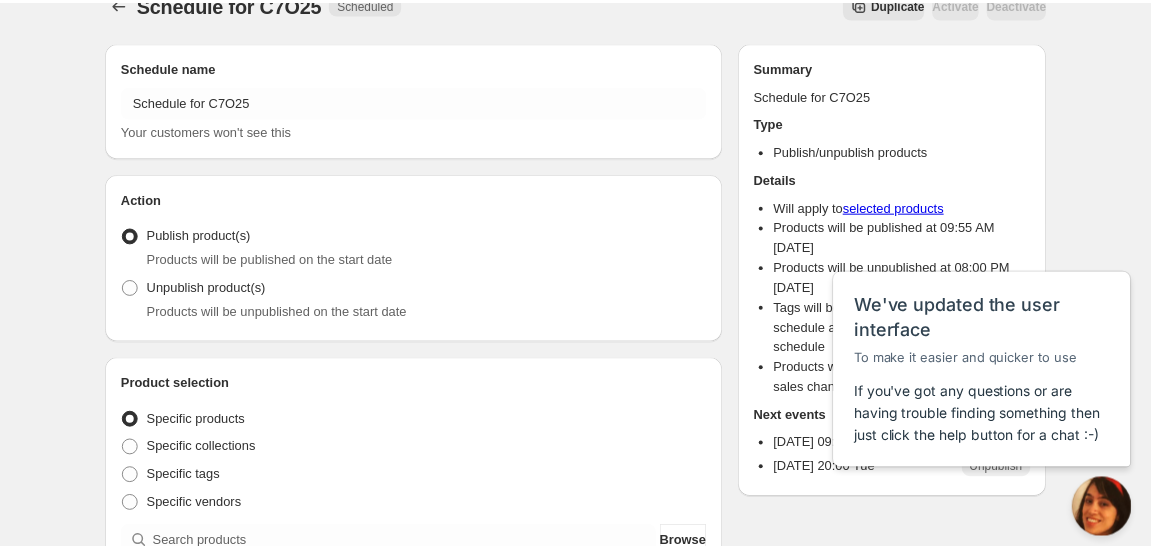 scroll, scrollTop: 0, scrollLeft: 0, axis: both 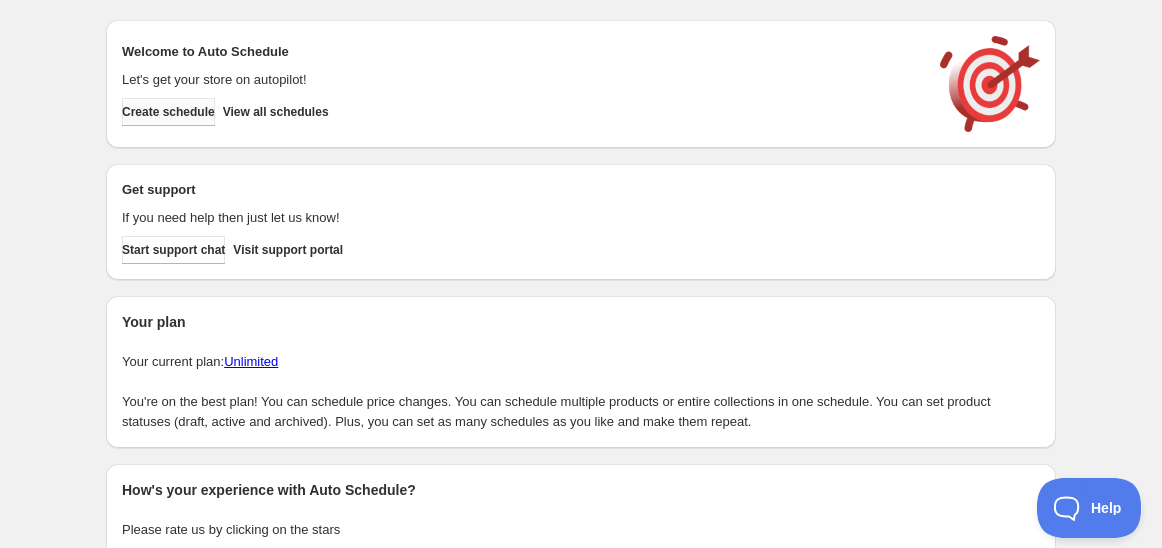 click on "Create schedule" at bounding box center (168, 112) 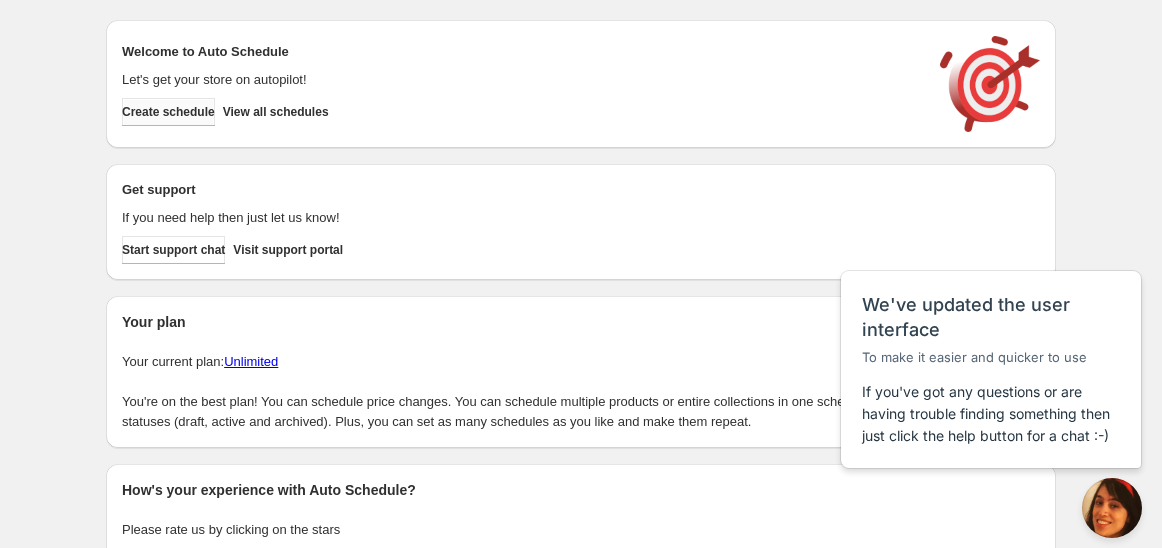 scroll, scrollTop: 0, scrollLeft: 0, axis: both 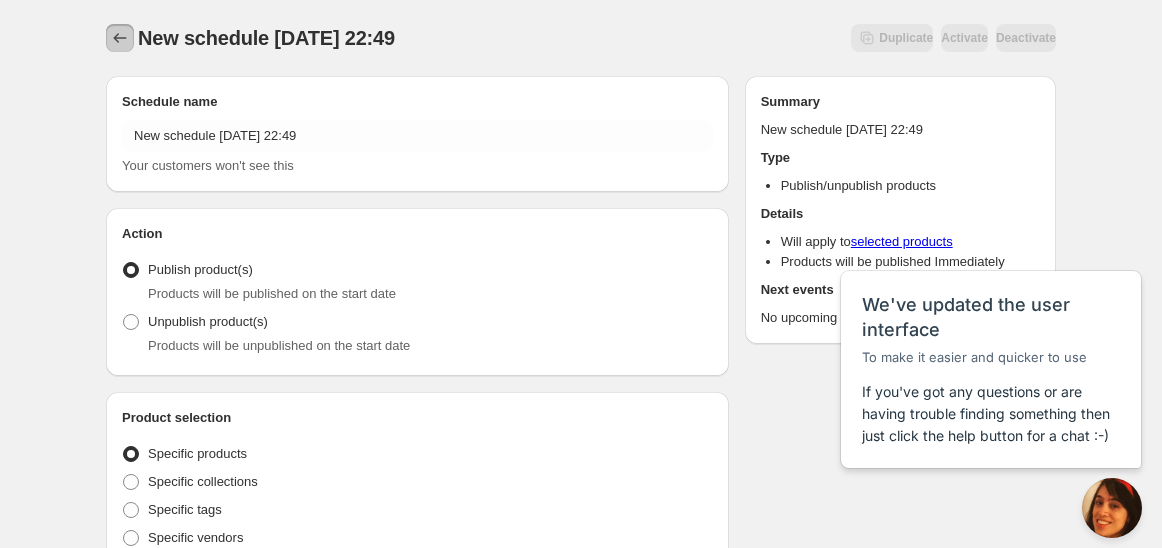click 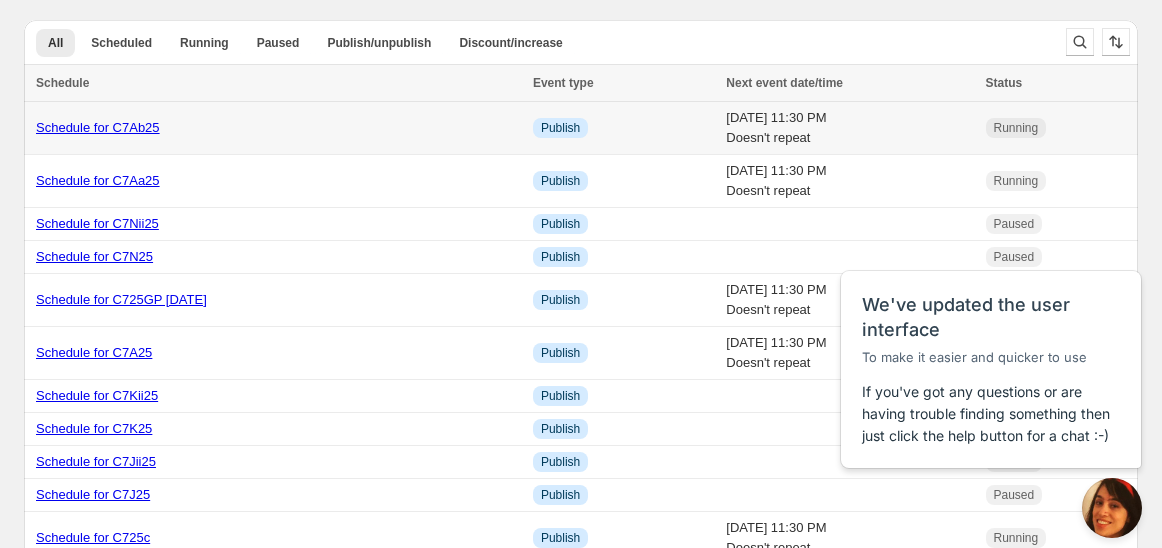 click on "Schedule for C7Ab25" at bounding box center [98, 127] 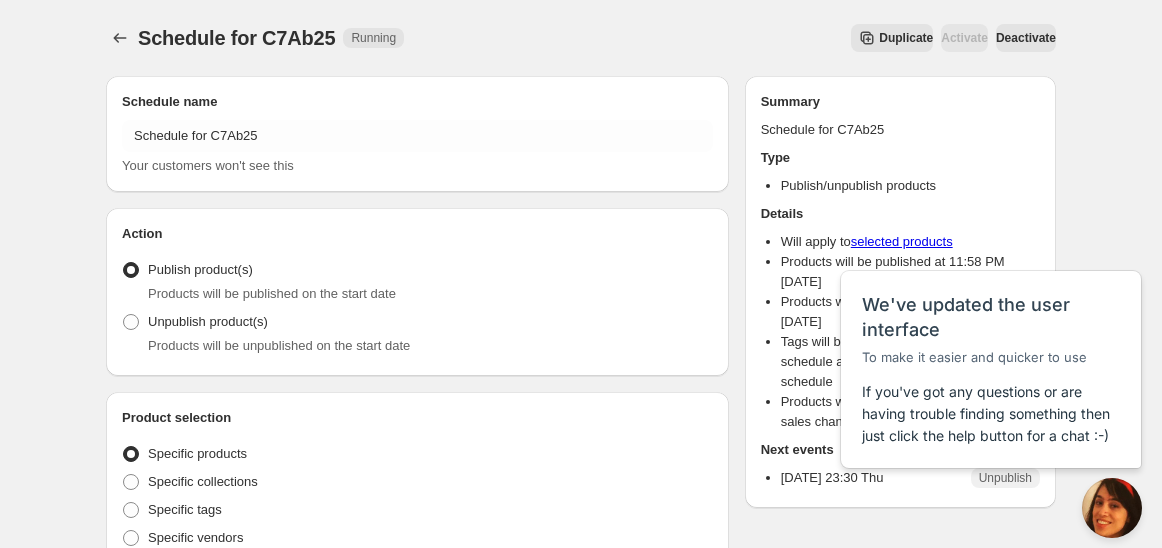 click on "Duplicate" at bounding box center [906, 38] 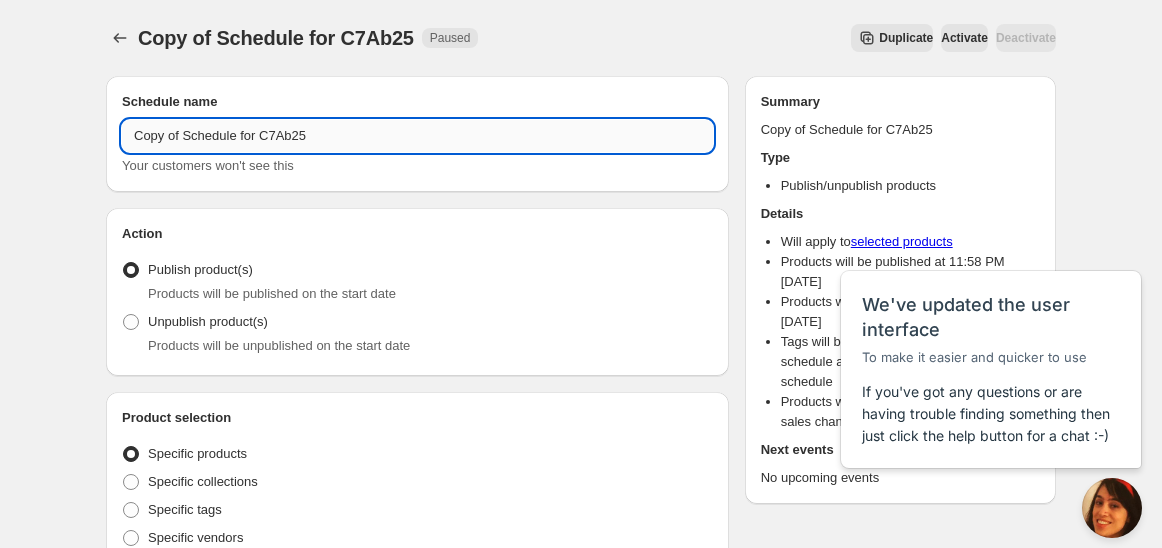 click on "Copy of Schedule for C7Ab25" at bounding box center (417, 136) 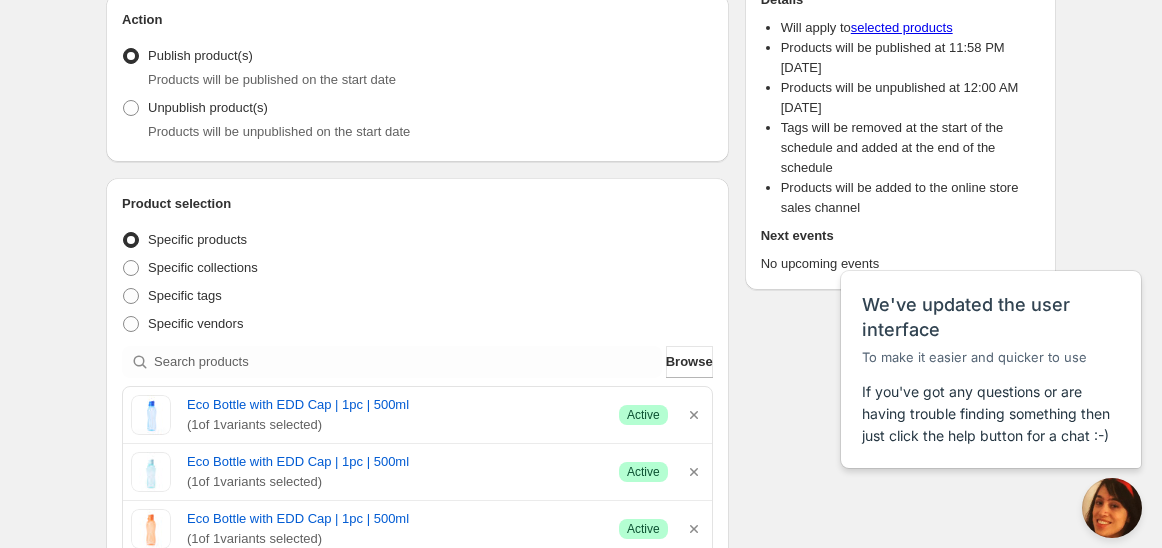 scroll, scrollTop: 222, scrollLeft: 0, axis: vertical 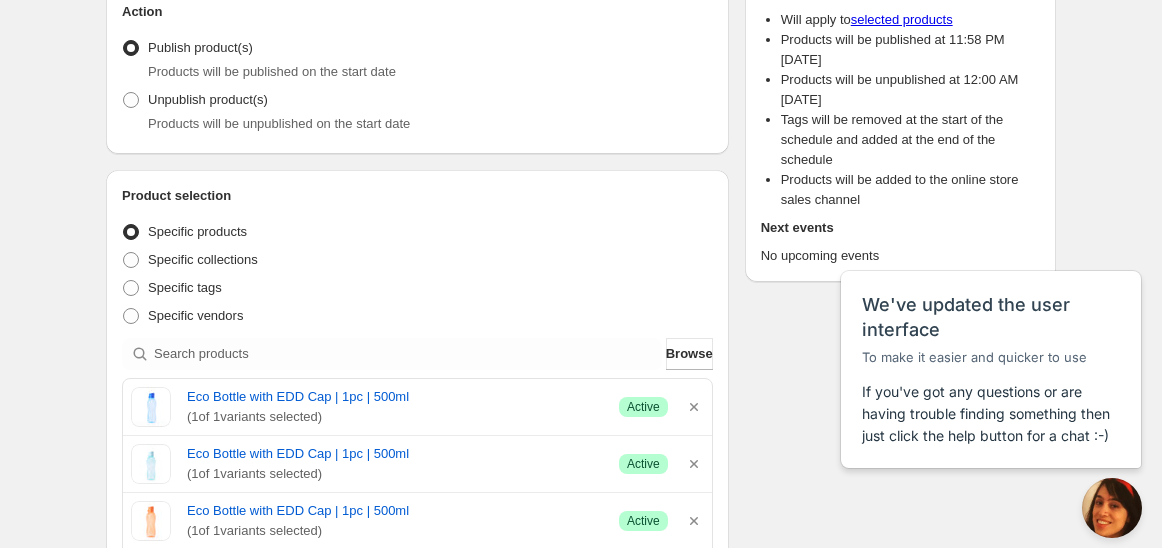 type on "Schedule for C7O25" 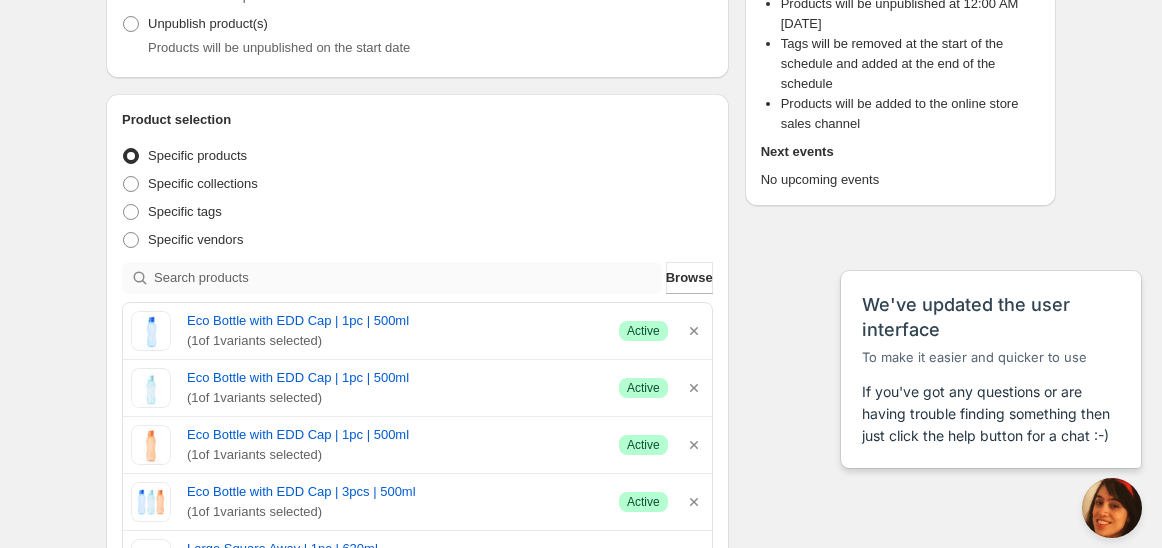 scroll, scrollTop: 333, scrollLeft: 0, axis: vertical 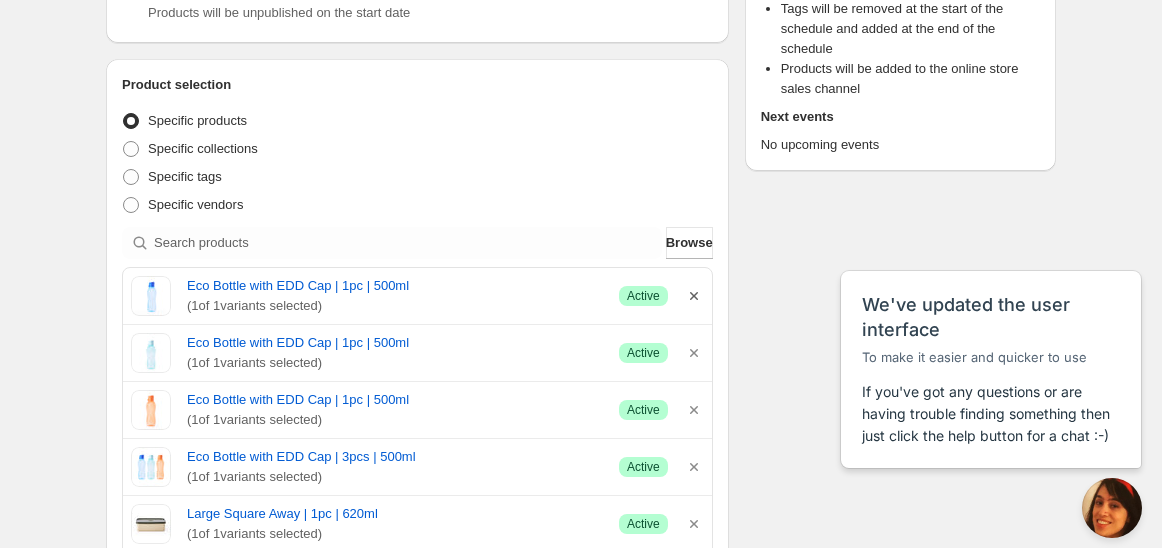 click 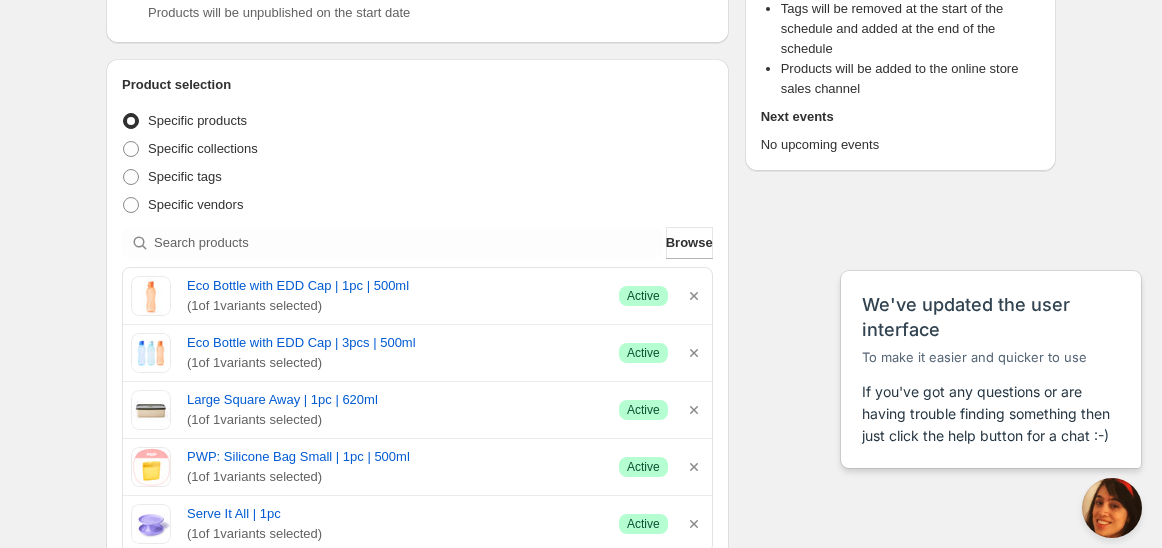 click 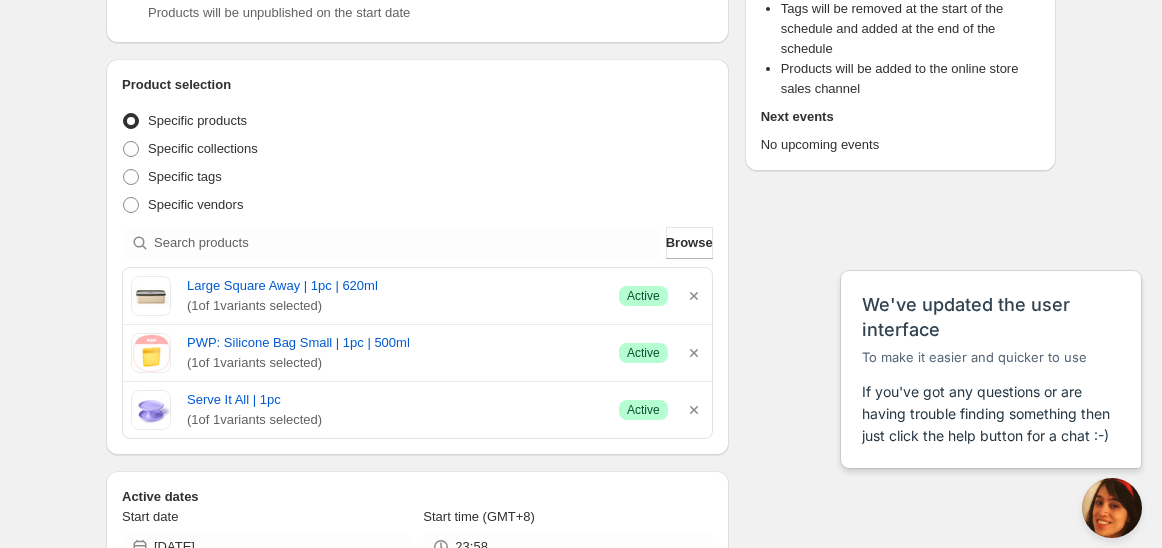 click 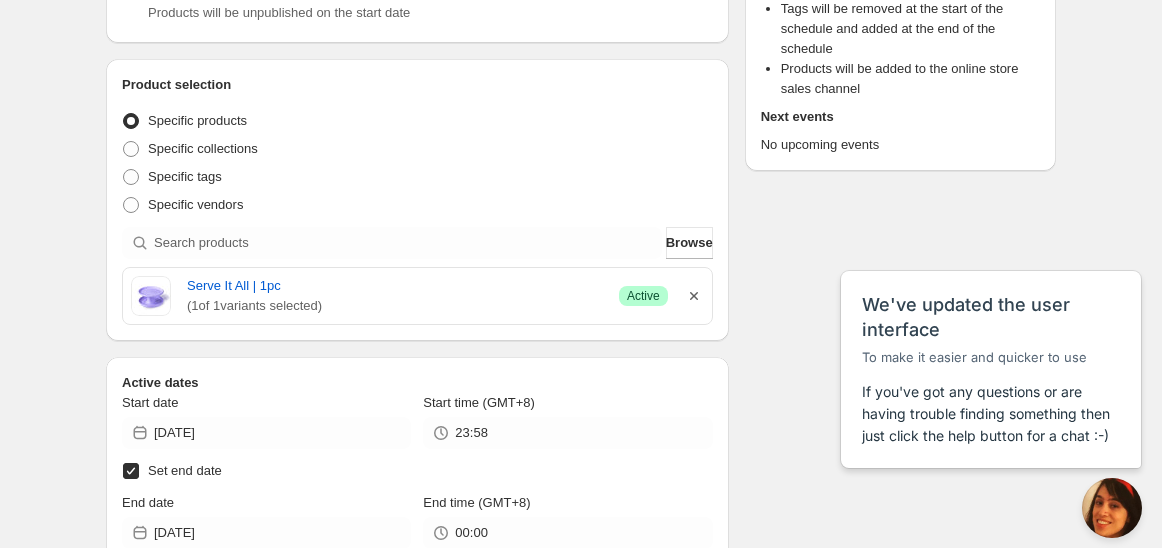 click 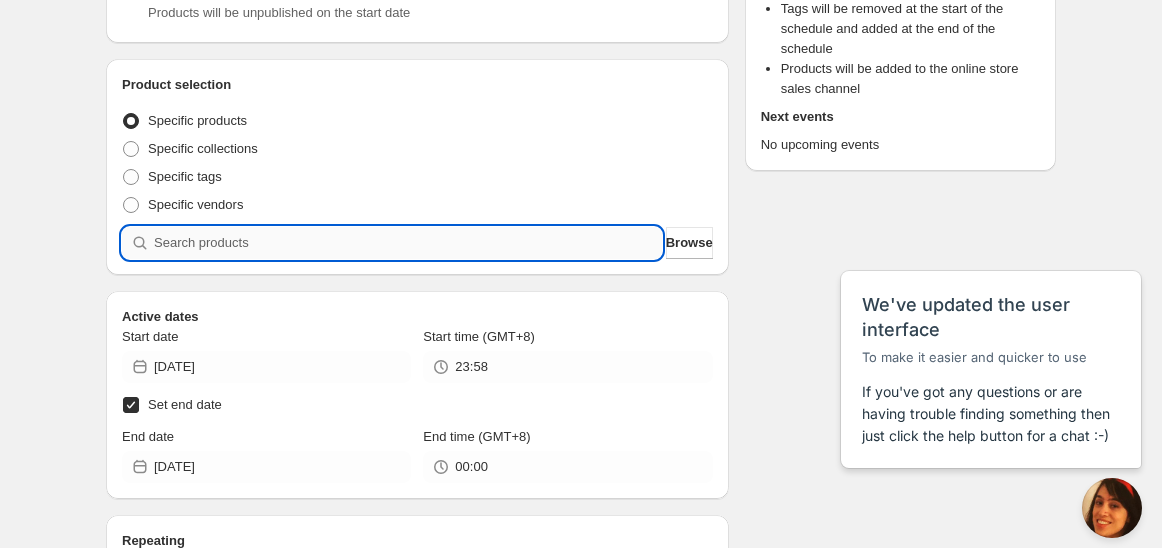 click at bounding box center (408, 243) 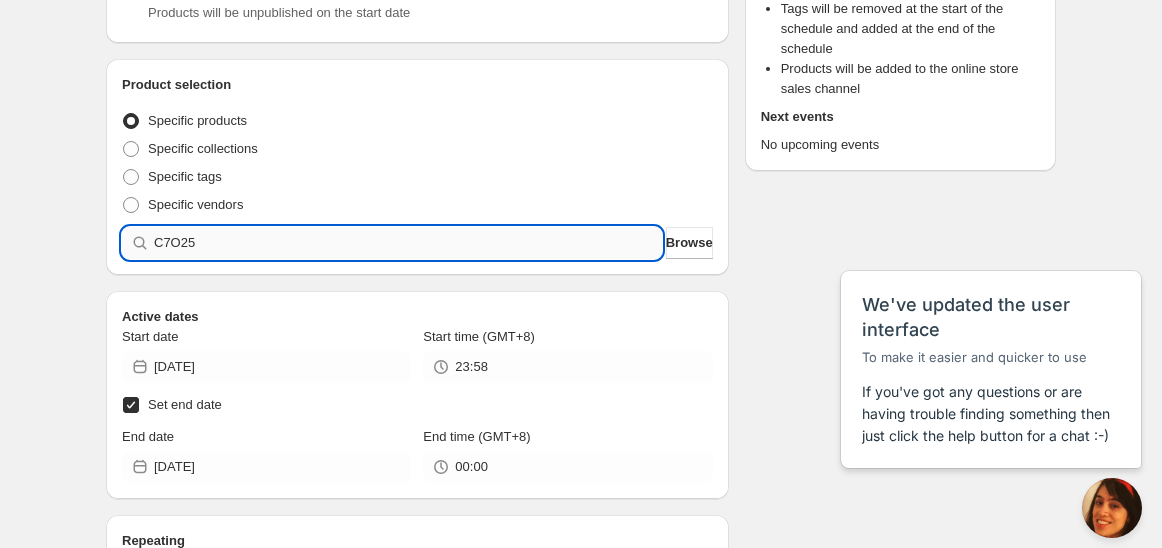 type 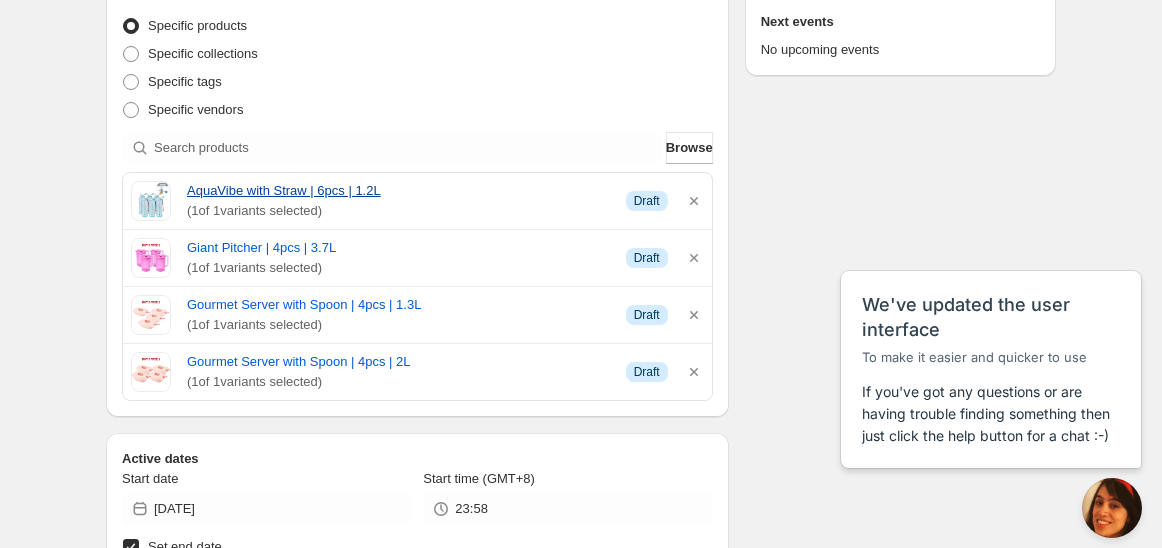 scroll, scrollTop: 555, scrollLeft: 0, axis: vertical 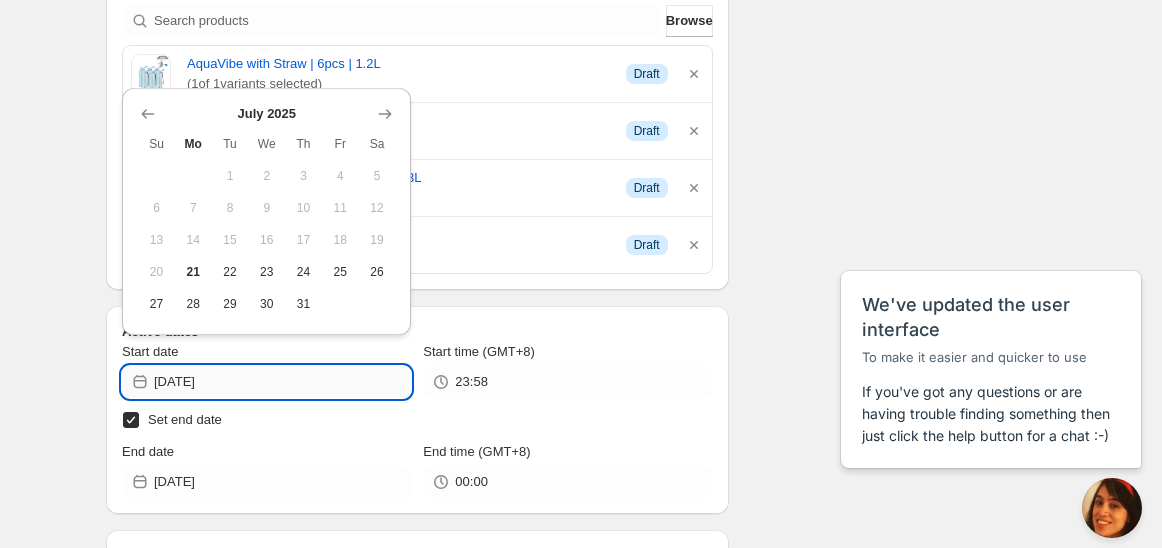 click on "[DATE]" at bounding box center [282, 382] 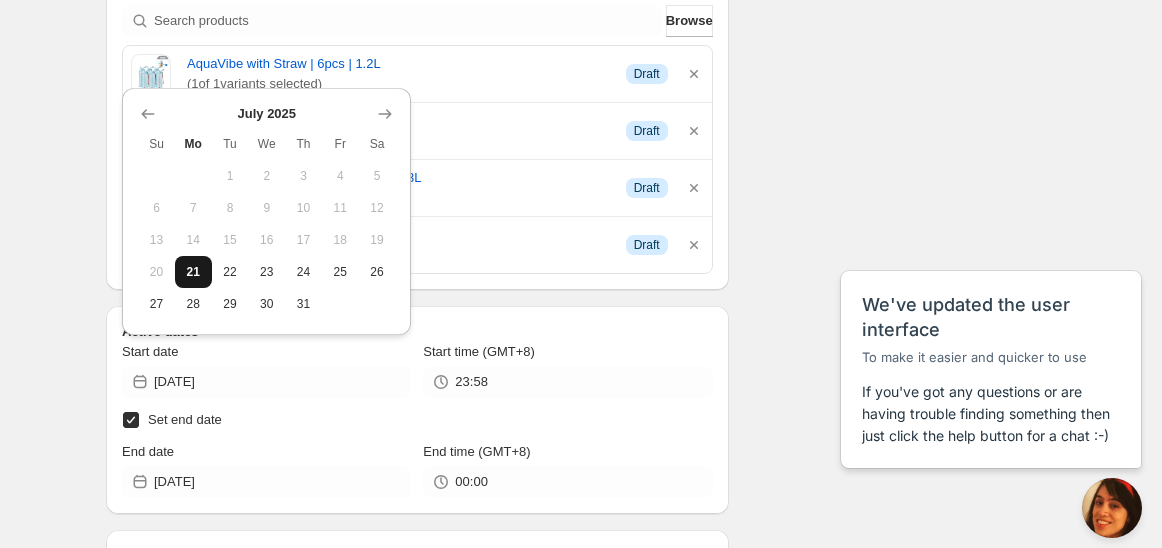 click on "21" at bounding box center (193, 272) 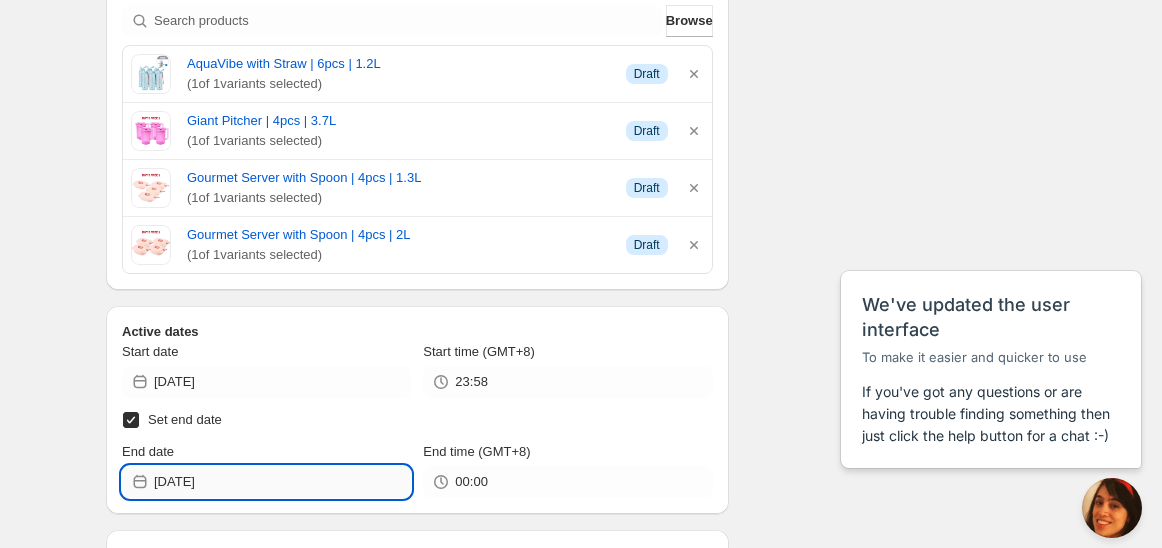 click on "[DATE]" at bounding box center [282, 482] 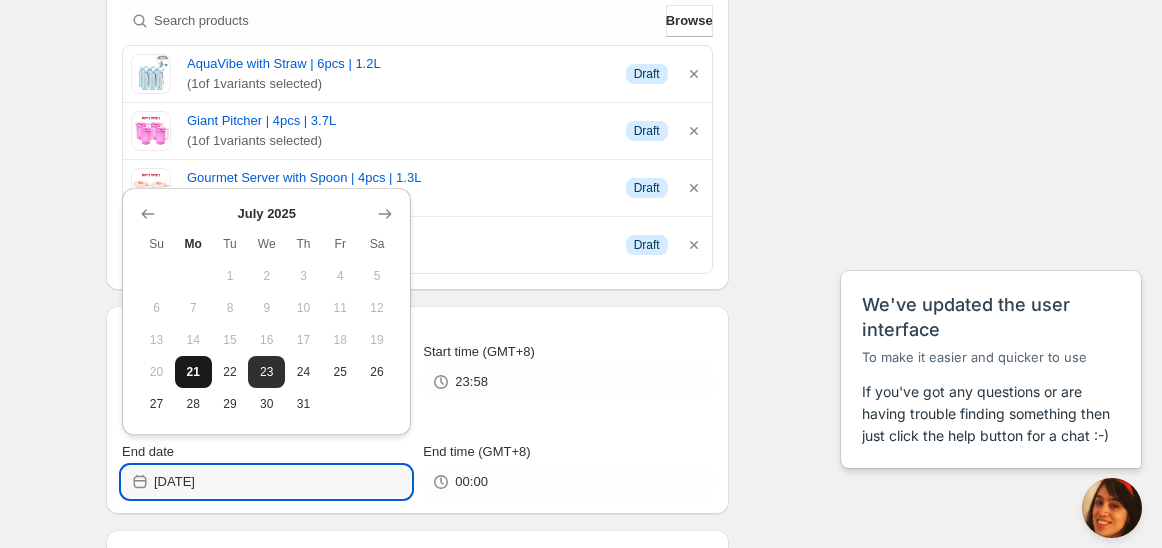 click on "21" at bounding box center [193, 372] 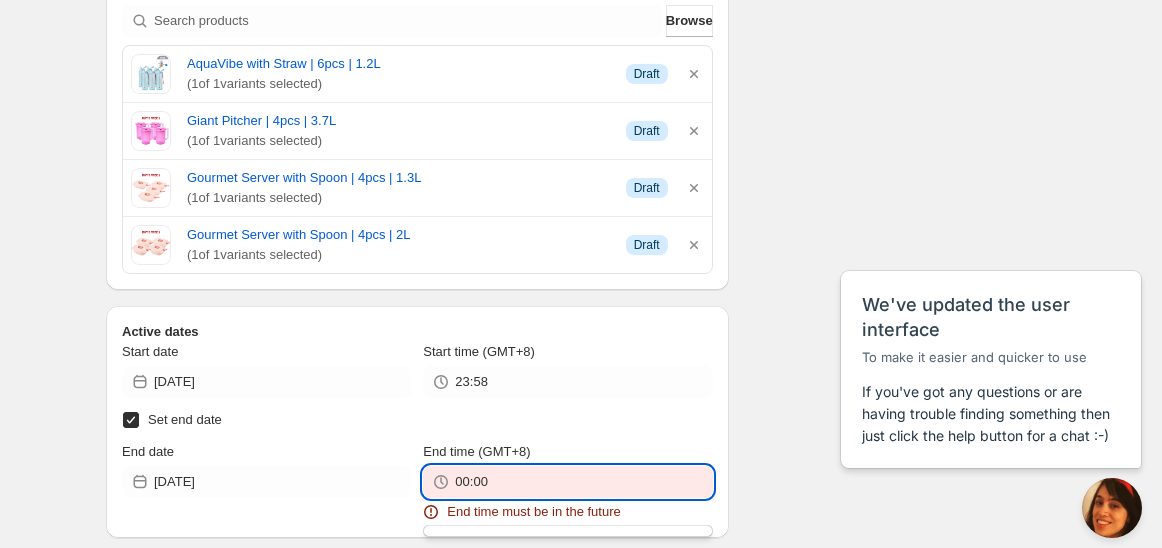 click on "00:00" at bounding box center [583, 482] 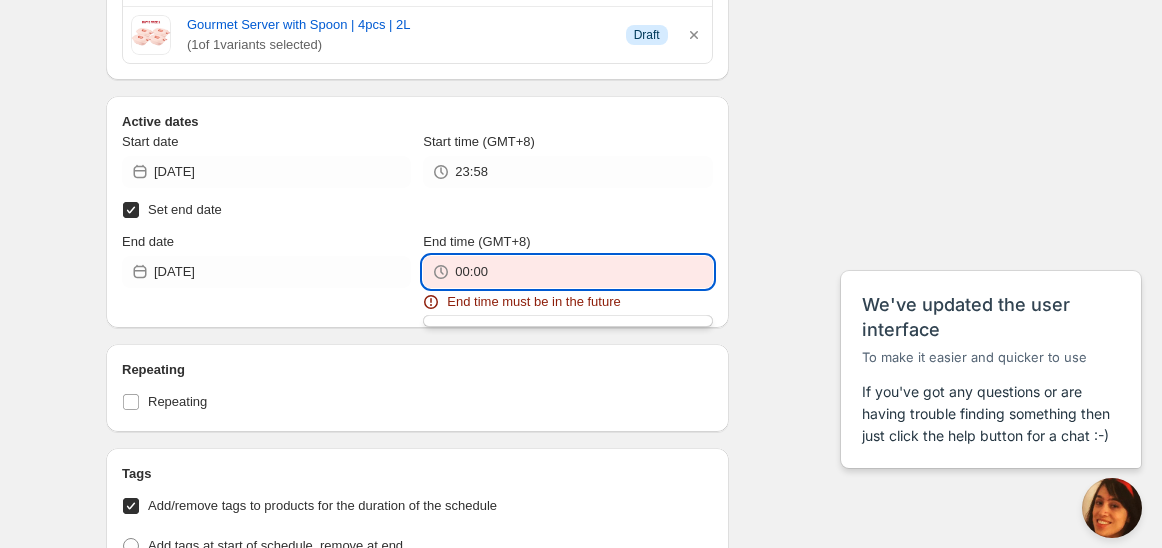 scroll, scrollTop: 777, scrollLeft: 0, axis: vertical 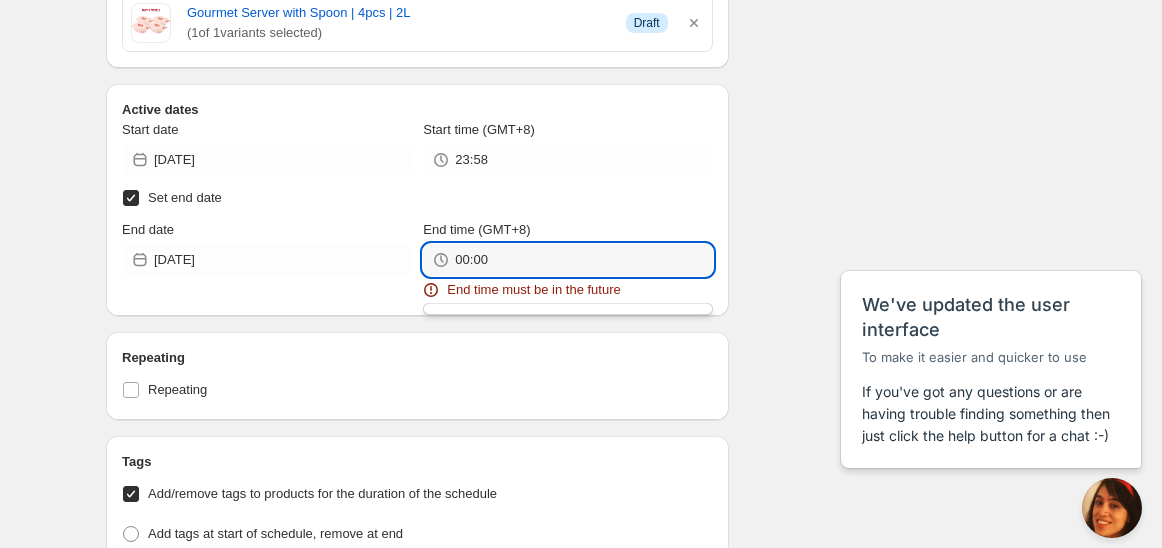 drag, startPoint x: 467, startPoint y: 262, endPoint x: 445, endPoint y: 262, distance: 22 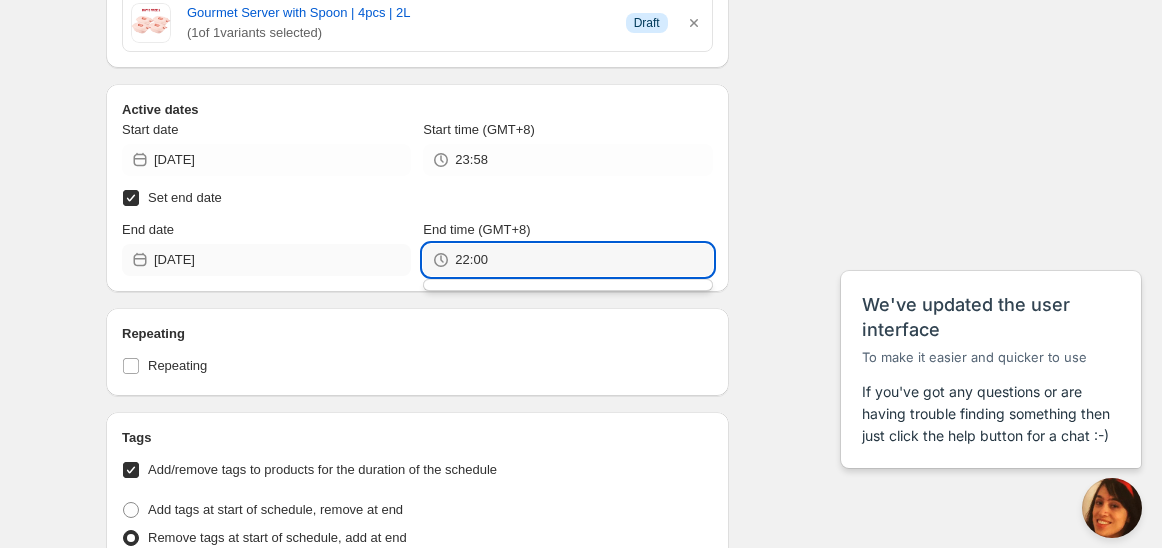 type on "22:00" 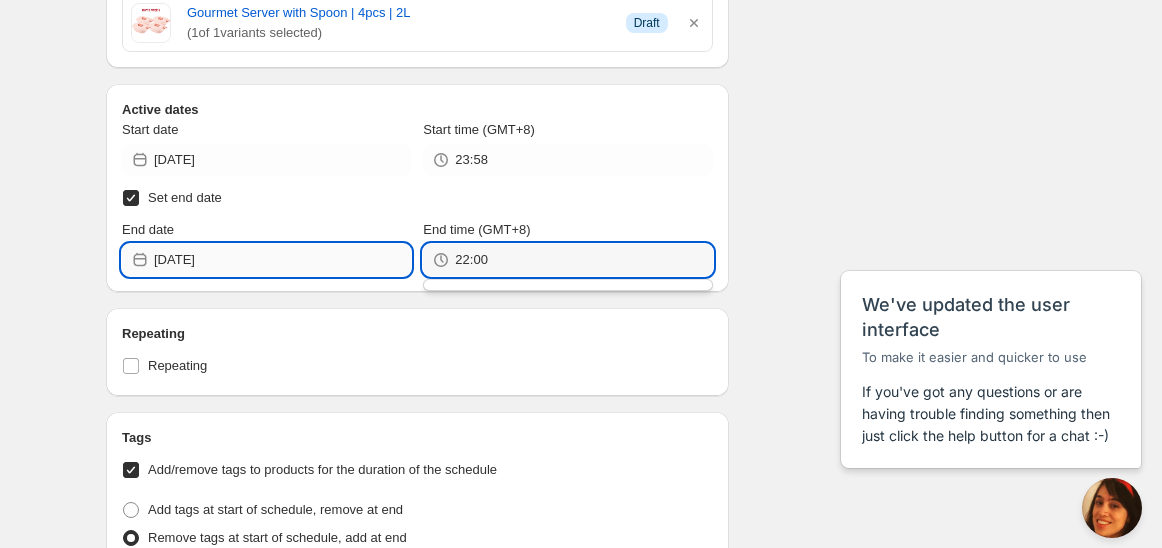 click on "[DATE]" at bounding box center [282, 260] 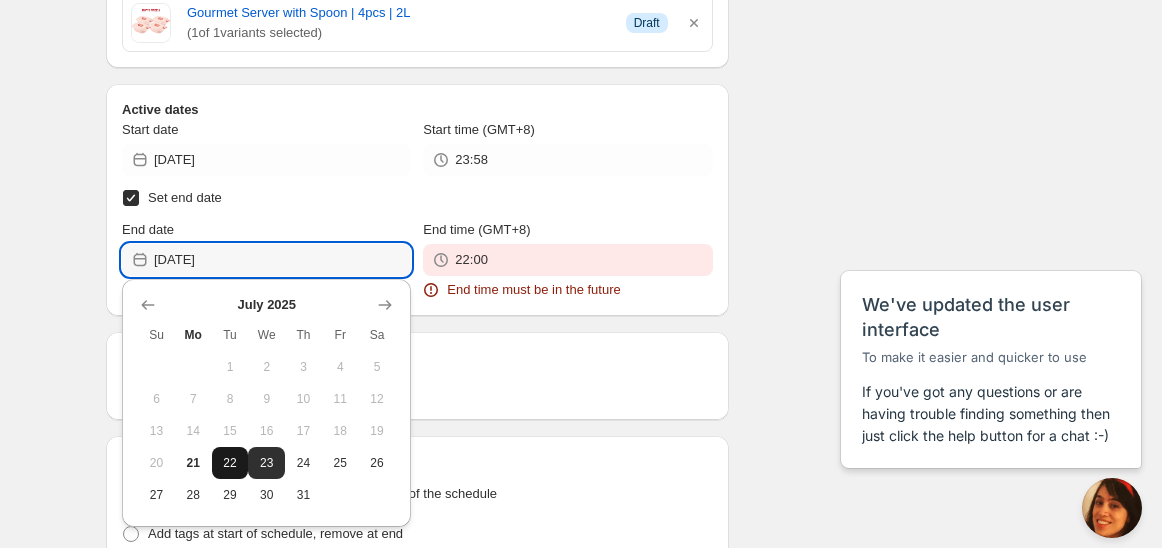 click on "22" at bounding box center (230, 463) 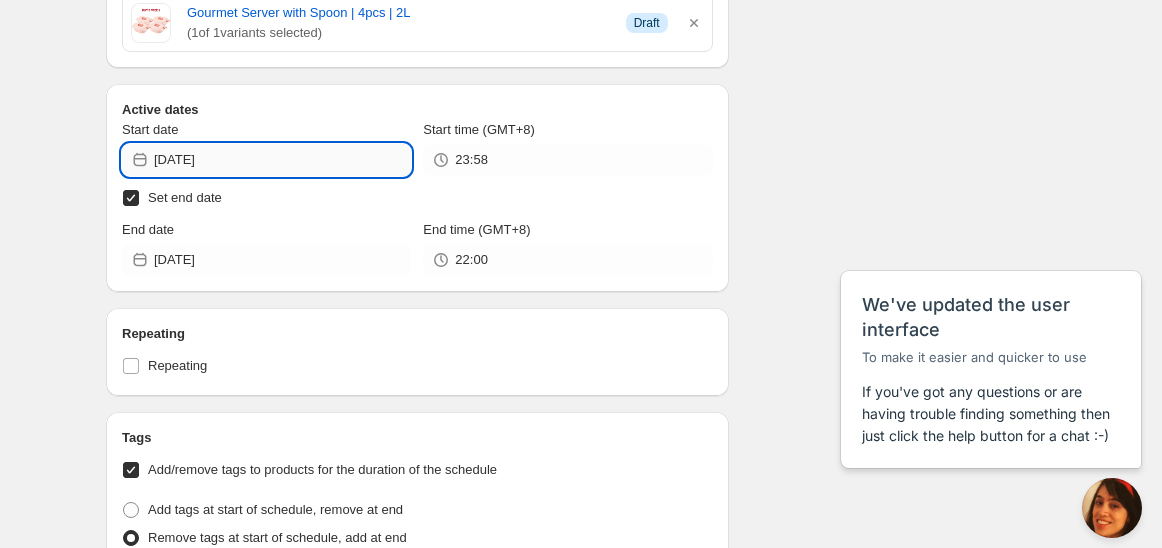 click on "[DATE]" at bounding box center (282, 160) 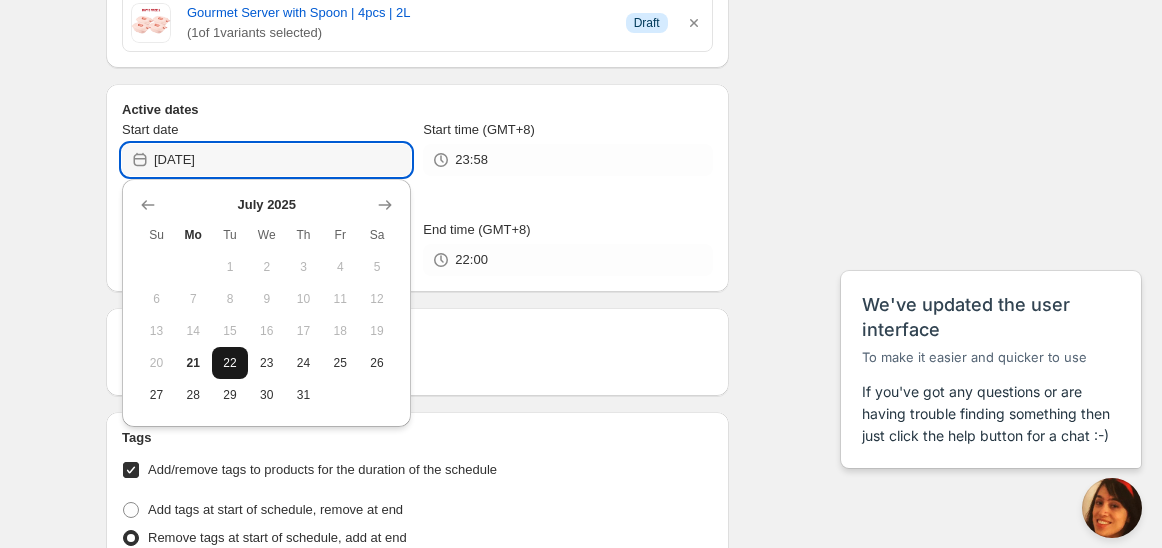 click on "22" at bounding box center [230, 363] 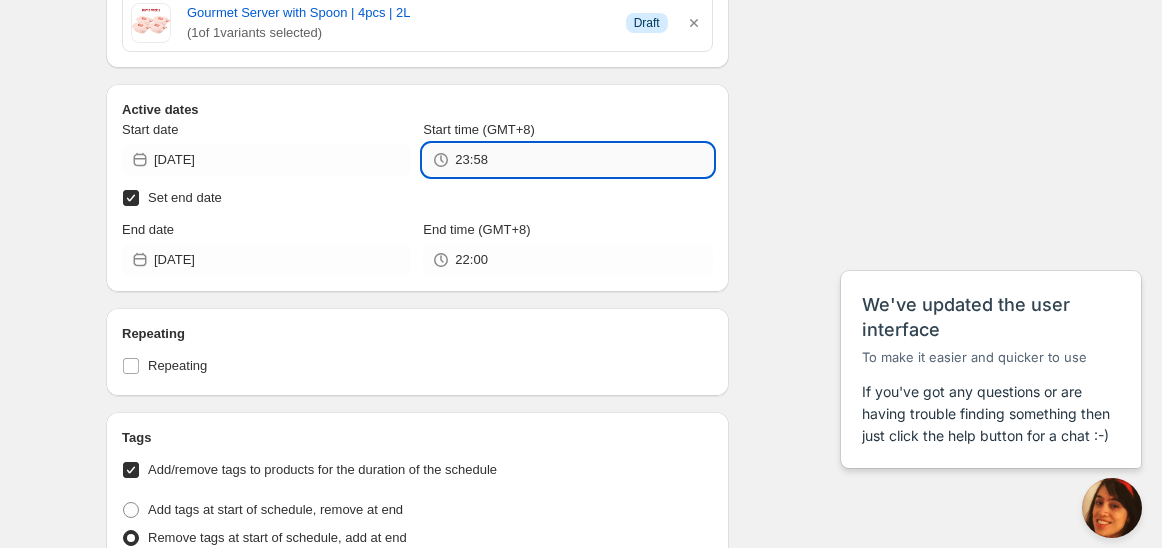 click on "23:58" at bounding box center (583, 160) 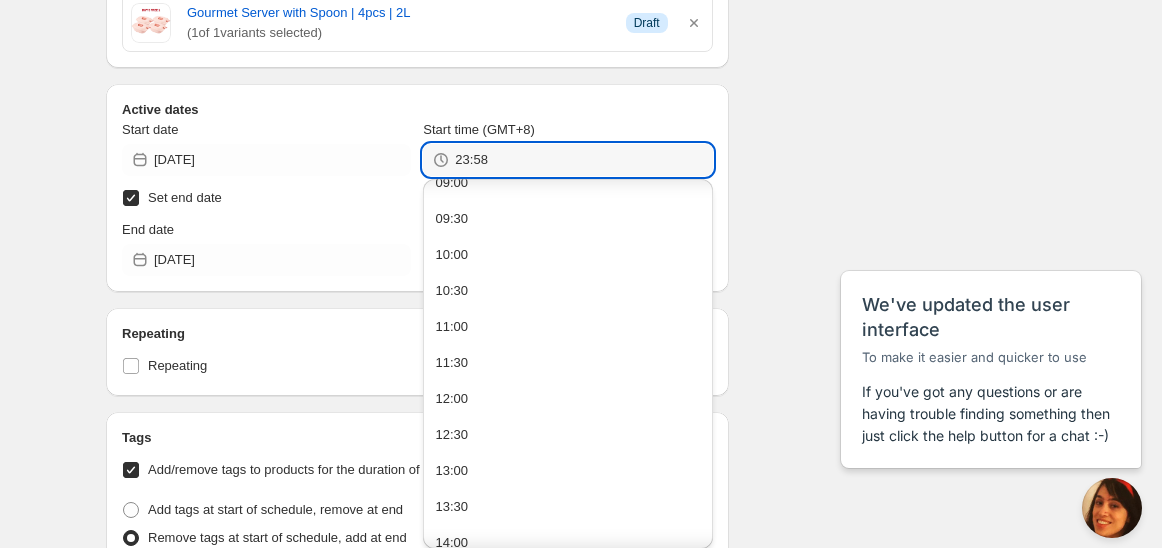scroll, scrollTop: 555, scrollLeft: 0, axis: vertical 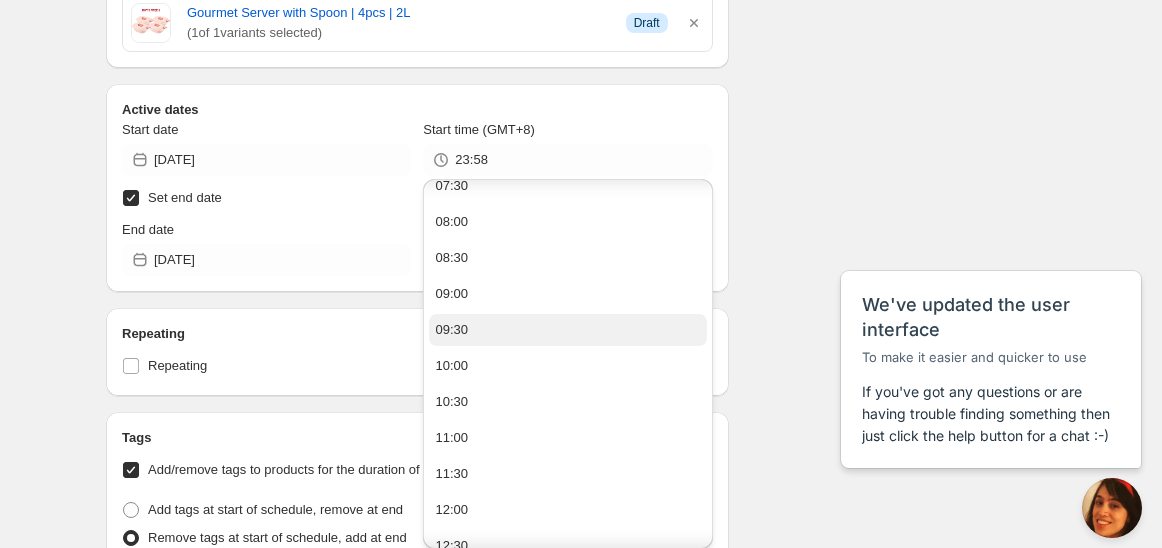 click on "09:30" at bounding box center (451, 330) 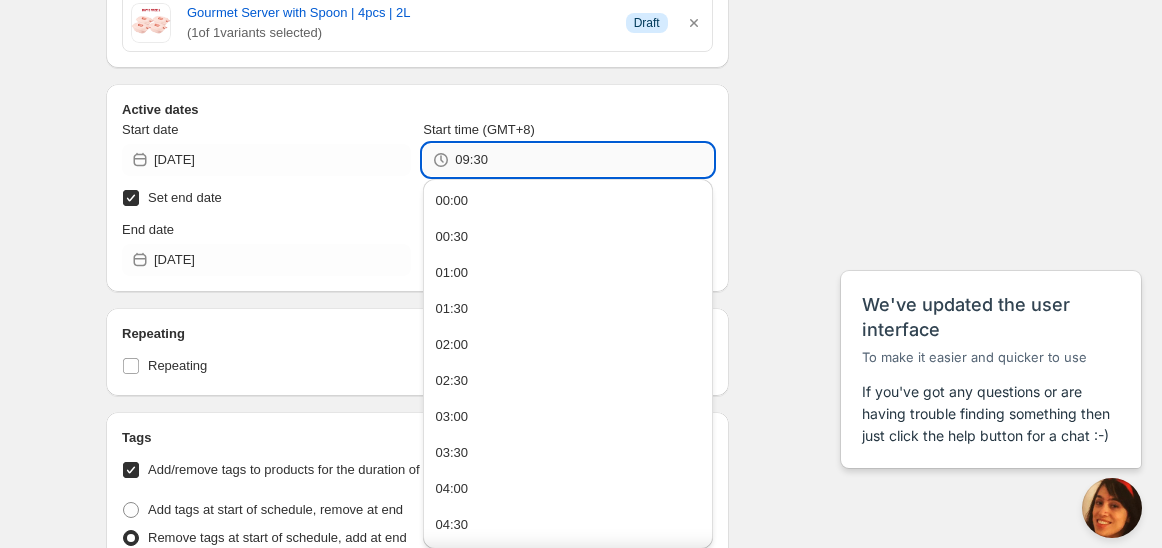 drag, startPoint x: 474, startPoint y: 159, endPoint x: 493, endPoint y: 160, distance: 19.026299 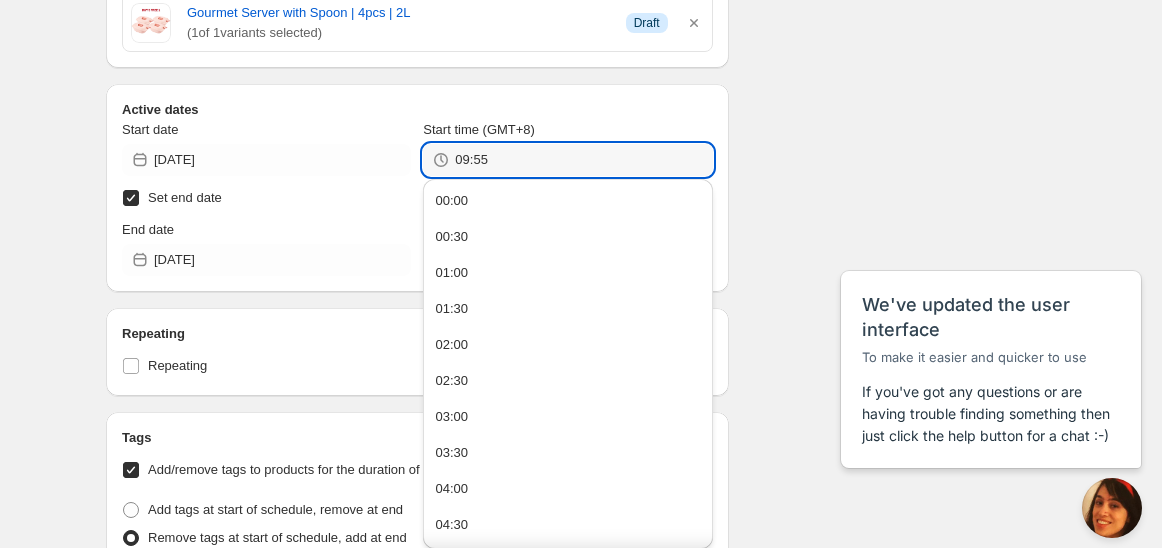 type on "09:55" 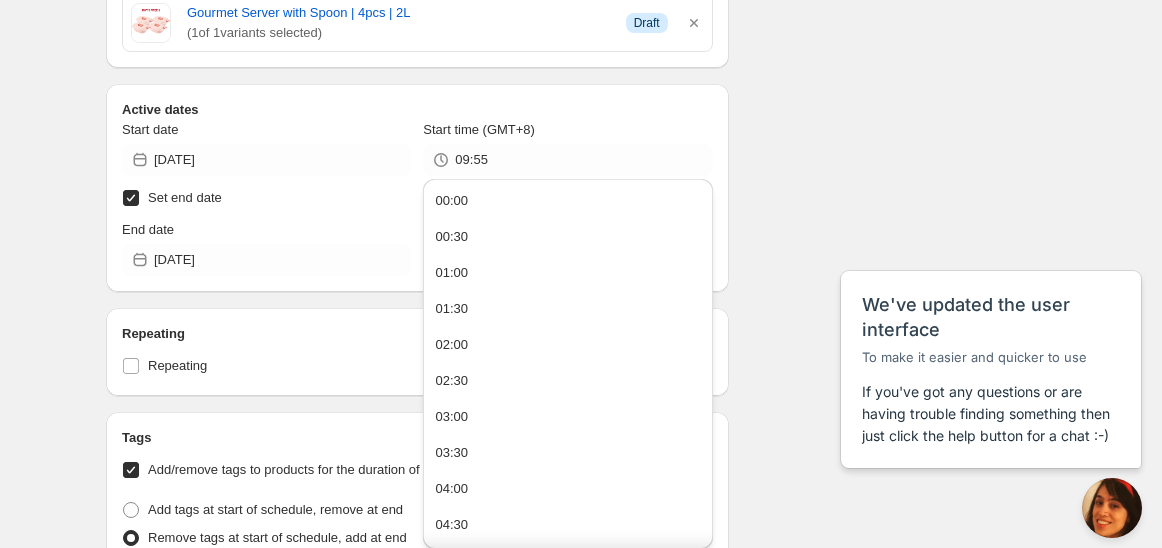 click on "Schedule name Schedule for C7O25 Your customers won't see this Action Action Publish product(s) Products will be published on the start date Unpublish product(s) Products will be unpublished on the start date Product selection Entity type Specific products Specific collections Specific tags Specific vendors Browse AquaVibe with Straw | 6pcs | 1.2L ( 1  of   1  variants selected) Info Draft Giant Pitcher | 4pcs | 3.7L ( 1  of   1  variants selected) Info Draft Gourmet Server with Spoon | 4pcs | 1.3L ( 1  of   1  variants selected) Info Draft Gourmet Server with Spoon | 4pcs | 2L ( 1  of   1  variants selected) Info Draft Active dates Start date [DATE] Start time (GMT+8) 09:55 Set end date End date [DATE] End time (GMT+8) 22:00 Repeating Repeating Ok Cancel Every 1 Date range Days Weeks Months Years Days Ends Never On specific date After a number of occurances Tags Add/remove tags to products for the duration of the schedule Tag type Add tags at start of schedule, remove at end Tags testing Summary Type" at bounding box center [573, 249] 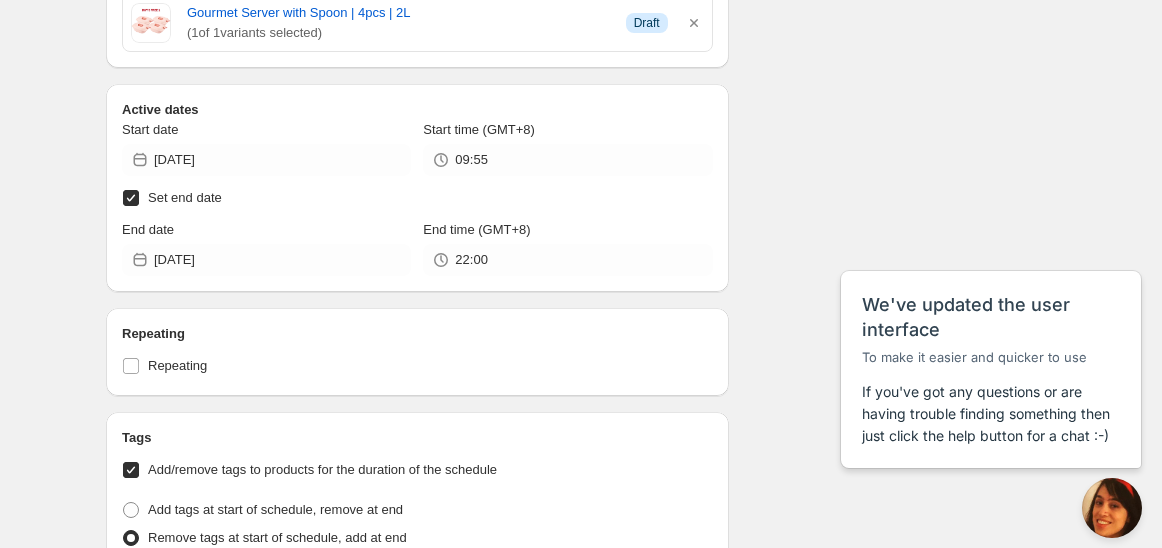 click on "Schedule name Schedule for C7O25 Your customers won't see this Action Action Publish product(s) Products will be published on the start date Unpublish product(s) Products will be unpublished on the start date Product selection Entity type Specific products Specific collections Specific tags Specific vendors Browse AquaVibe with Straw | 6pcs | 1.2L ( 1  of   1  variants selected) Info Draft Giant Pitcher | 4pcs | 3.7L ( 1  of   1  variants selected) Info Draft Gourmet Server with Spoon | 4pcs | 1.3L ( 1  of   1  variants selected) Info Draft Gourmet Server with Spoon | 4pcs | 2L ( 1  of   1  variants selected) Info Draft Active dates Start date [DATE] Start time (GMT+8) 09:55 Set end date End date [DATE] End time (GMT+8) 22:00 Repeating Repeating Ok Cancel Every 1 Date range Days Weeks Months Years Days Ends Never On specific date After a number of occurances Tags Add/remove tags to products for the duration of the schedule Tag type Add tags at start of schedule, remove at end Tags testing Summary Type" at bounding box center (573, 249) 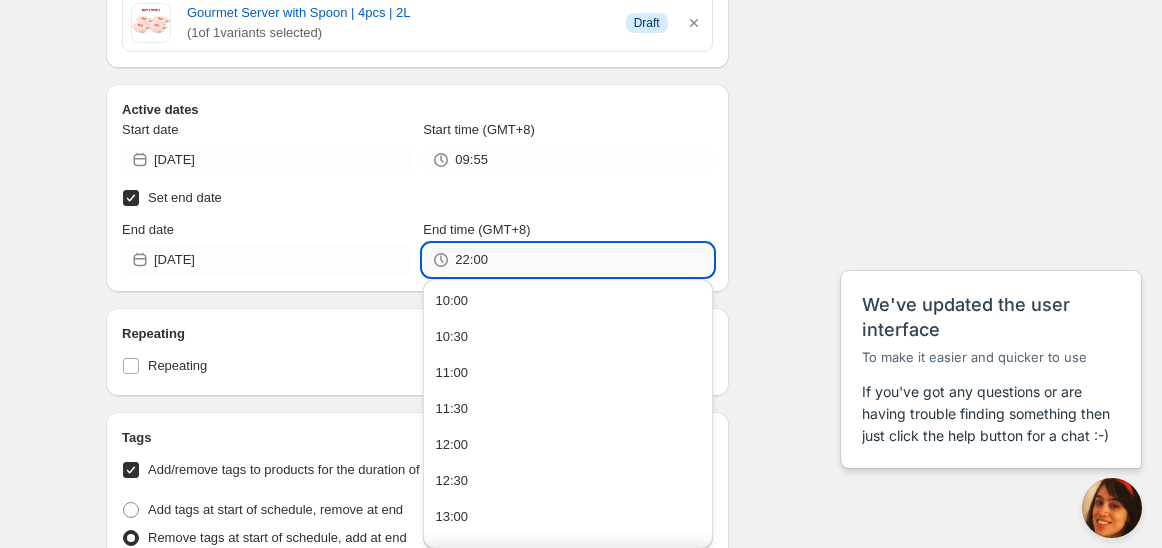 click on "22:00" at bounding box center [583, 260] 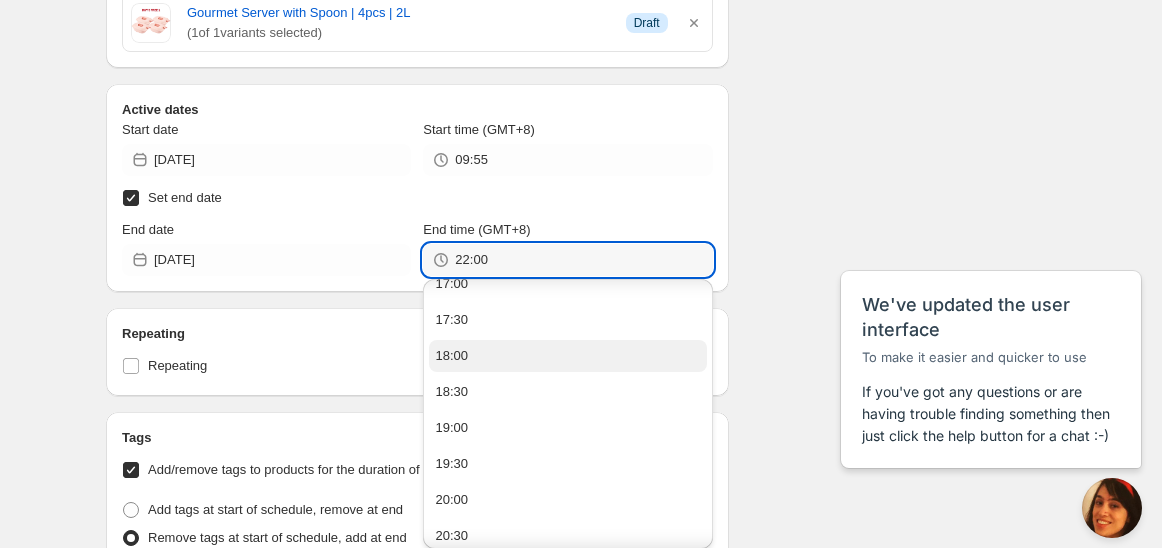 scroll, scrollTop: 555, scrollLeft: 0, axis: vertical 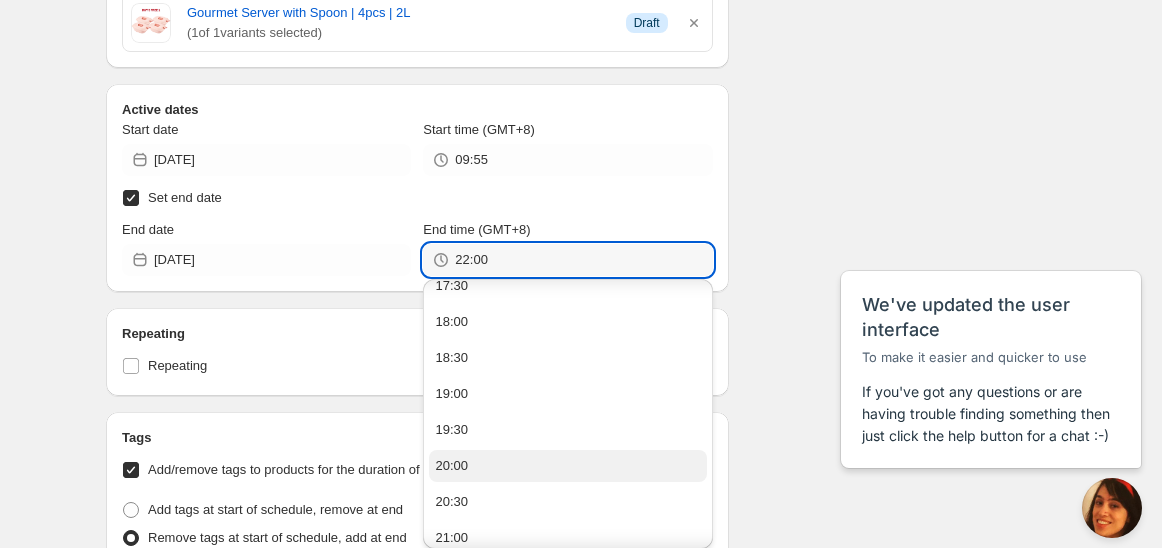 click on "20:00" at bounding box center (567, 466) 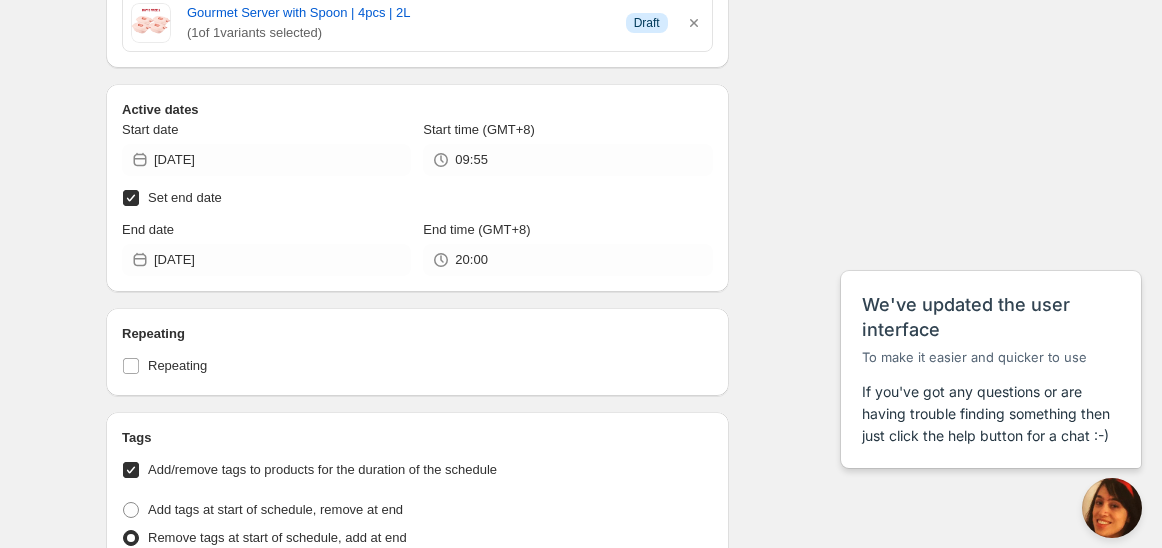 click on "Schedule name Schedule for C7O25 Your customers won't see this Action Action Publish product(s) Products will be published on the start date Unpublish product(s) Products will be unpublished on the start date Product selection Entity type Specific products Specific collections Specific tags Specific vendors Browse AquaVibe with Straw | 6pcs | 1.2L ( 1  of   1  variants selected) Info Draft Giant Pitcher | 4pcs | 3.7L ( 1  of   1  variants selected) Info Draft Gourmet Server with Spoon | 4pcs | 1.3L ( 1  of   1  variants selected) Info Draft Gourmet Server with Spoon | 4pcs | 2L ( 1  of   1  variants selected) Info Draft Active dates Start date [DATE] Start time (GMT+8) 09:55 Set end date End date [DATE] End time (GMT+8) 20:00 Repeating Repeating Ok Cancel Every 1 Date range Days Weeks Months Years Days Ends Never On specific date After a number of occurances Tags Add/remove tags to products for the duration of the schedule Tag type Add tags at start of schedule, remove at end Tags testing Summary Type" at bounding box center [573, 249] 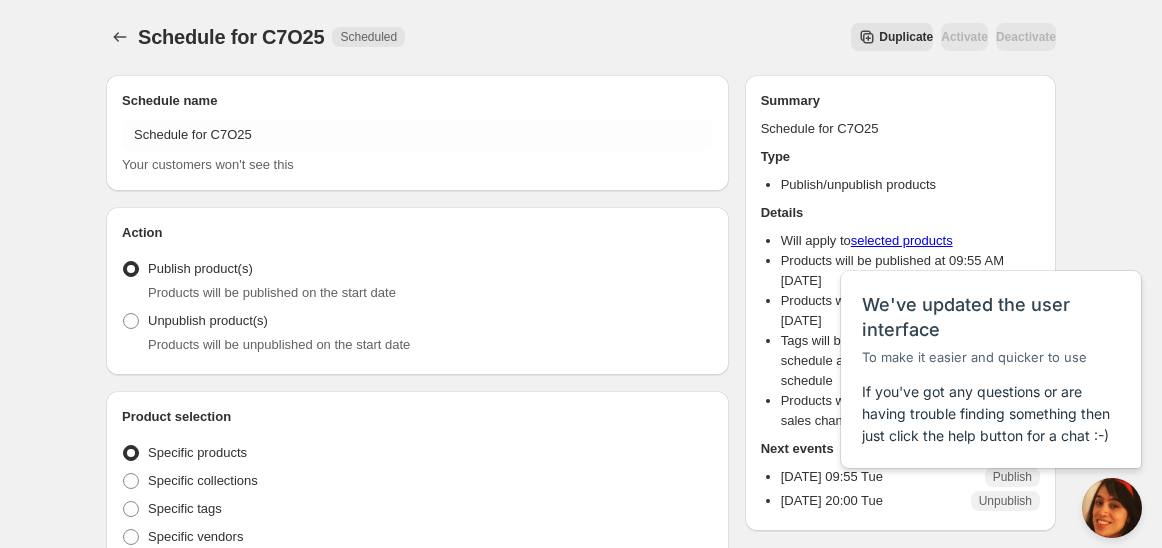 scroll, scrollTop: 0, scrollLeft: 0, axis: both 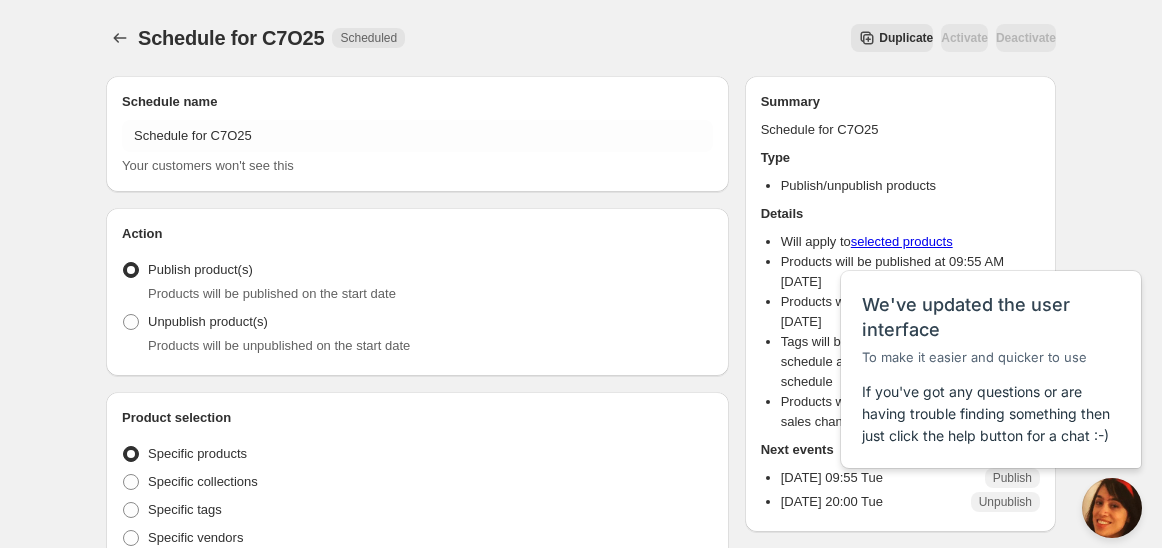 click 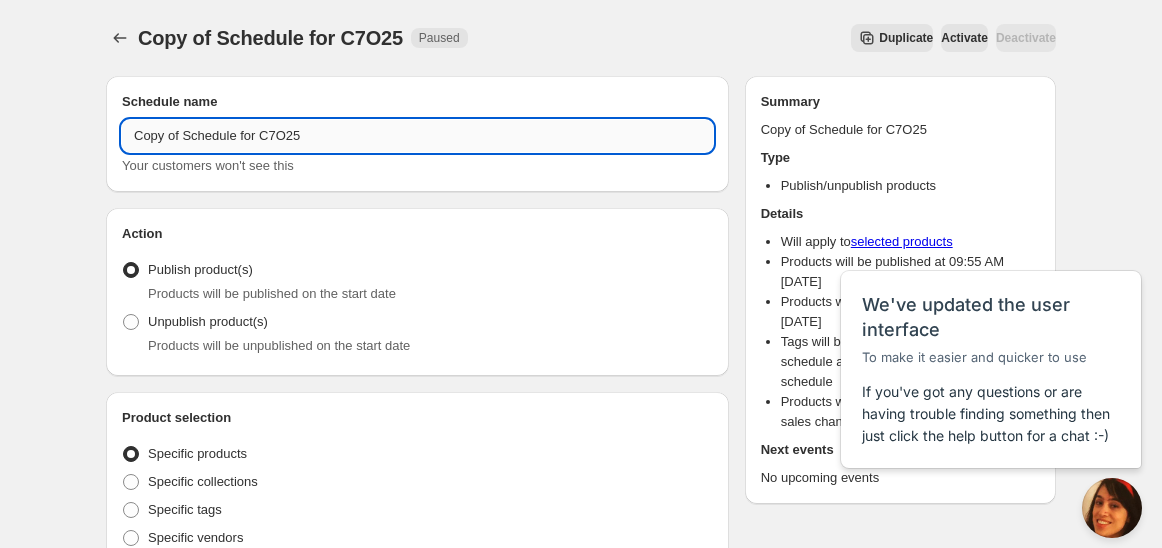 click on "Copy of Schedule for C7O25" at bounding box center (417, 136) 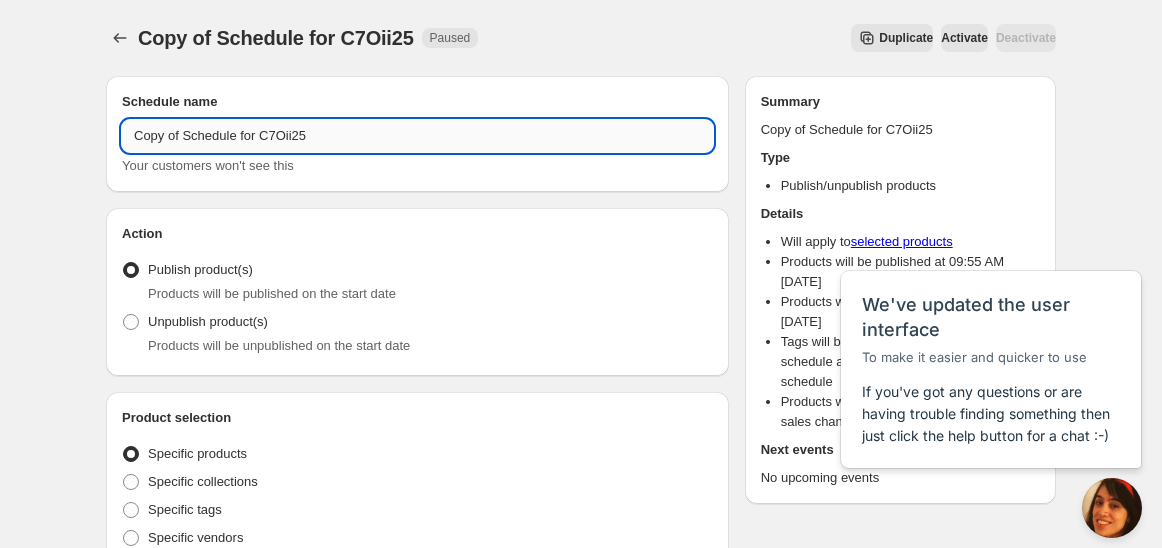 drag, startPoint x: 341, startPoint y: 128, endPoint x: 185, endPoint y: 132, distance: 156.05127 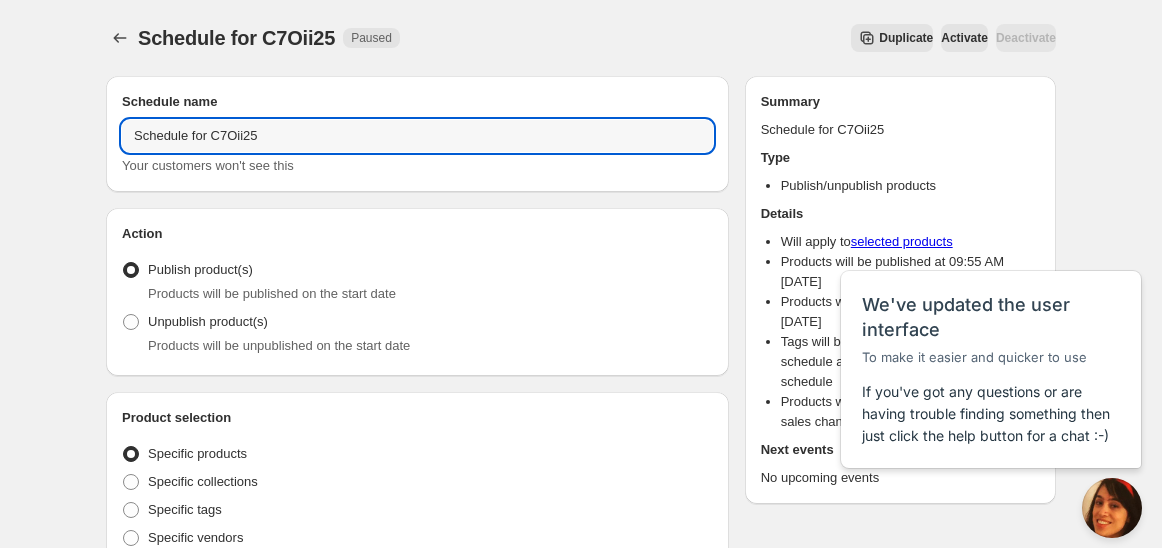 type on "Schedule for C7Oii25" 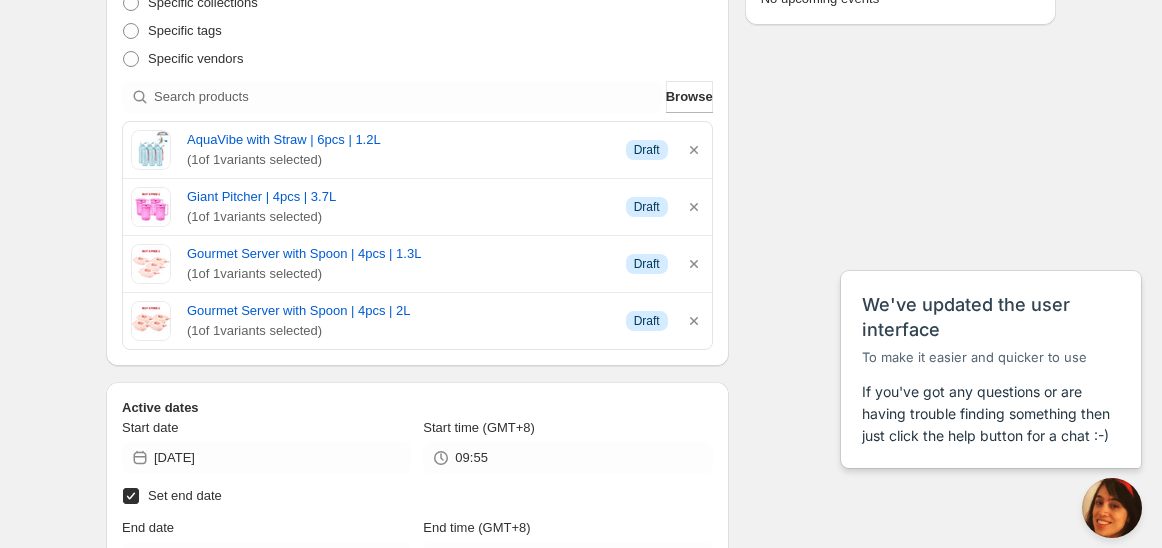 scroll, scrollTop: 555, scrollLeft: 0, axis: vertical 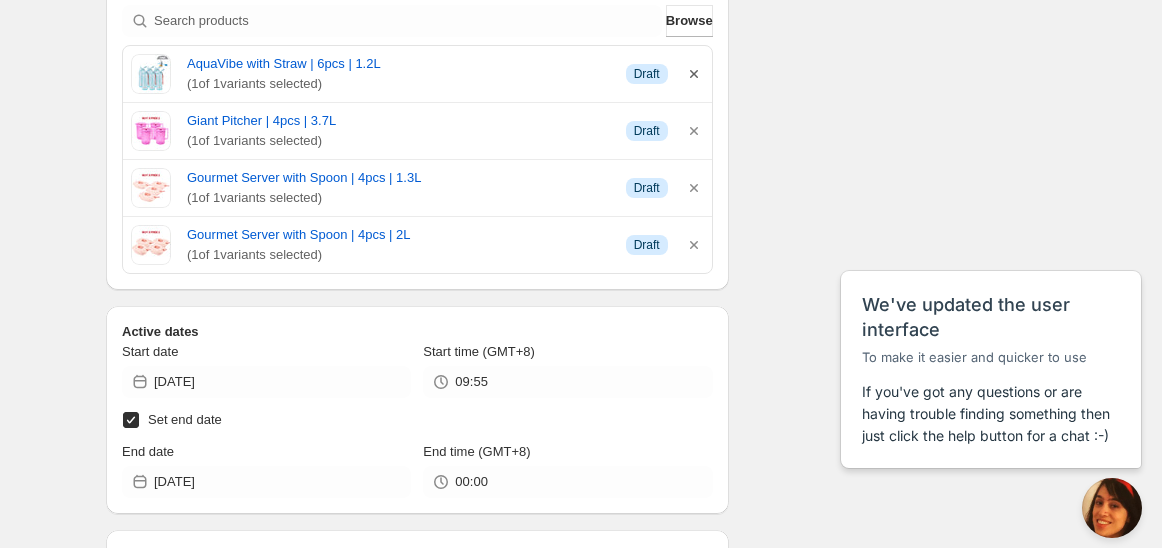click 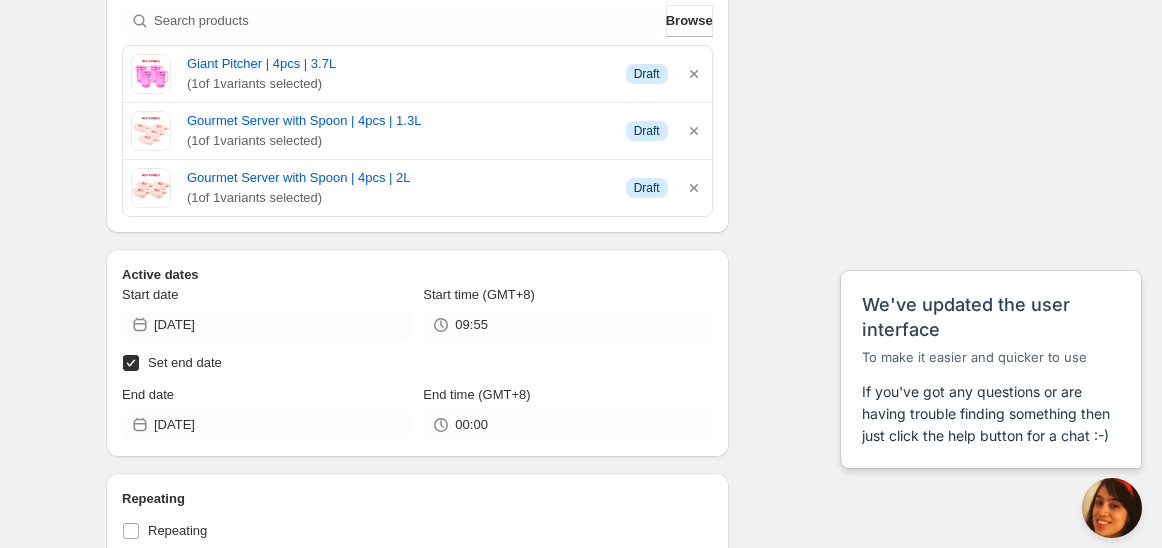 click 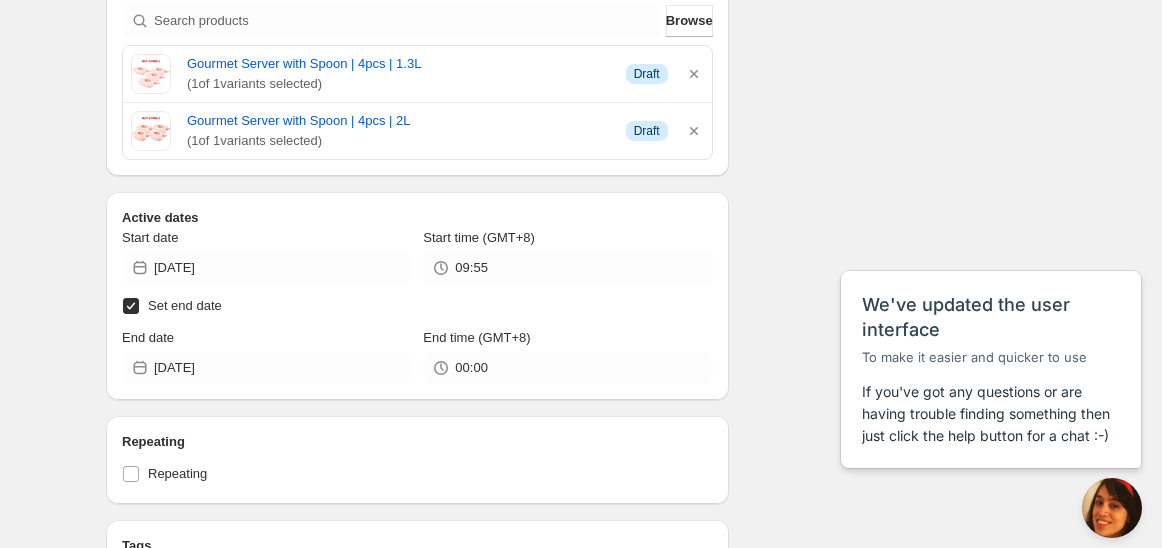 click 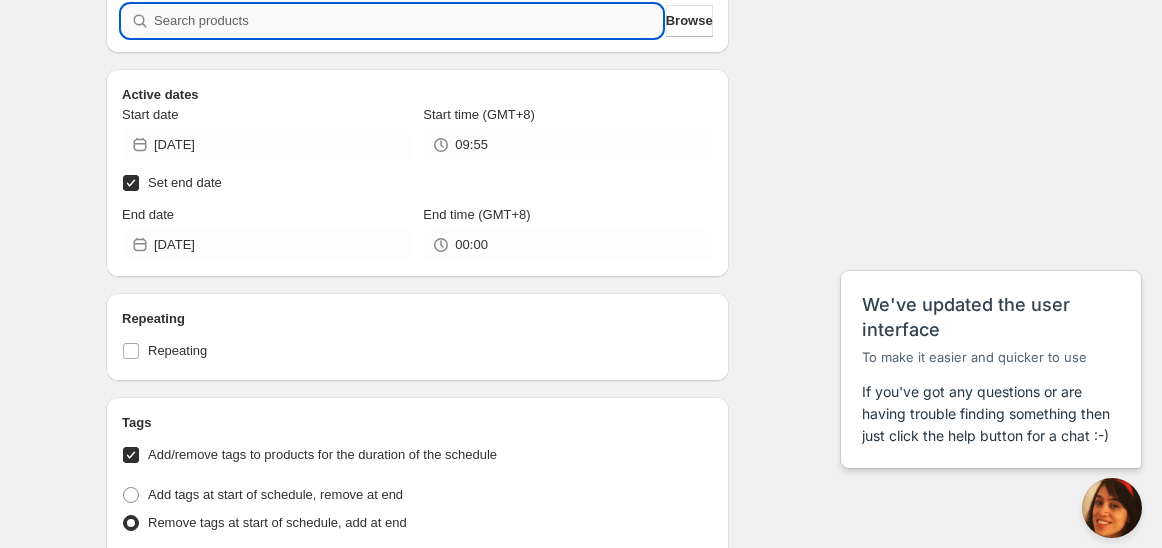 click at bounding box center (408, 21) 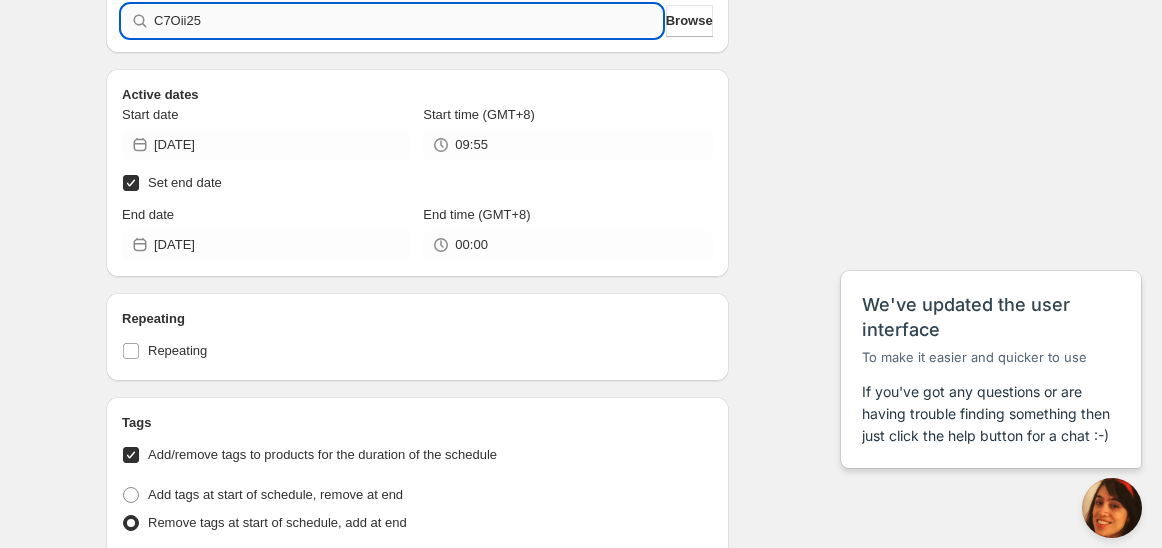 type 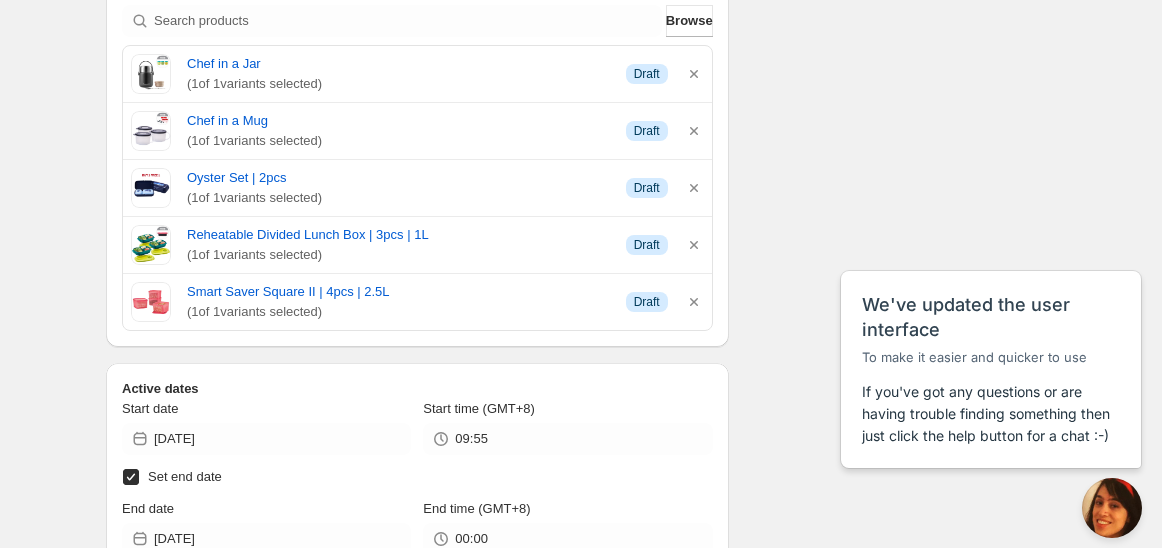 click on "Schedule for C7Oii25. This page is ready Schedule for C7Oii25 Paused Duplicate Activate Deactivate More actions Duplicate Activate Deactivate Submit Schedule name Schedule for C7Oii25 Your customers won't see this Action Action Publish product(s) Products will be published on the start date Unpublish product(s) Products will be unpublished on the start date Product selection Entity type Specific products Specific collections Specific tags Specific vendors Browse Chef in a Jar ( 1  of   1  variants selected) Info Draft Chef in a Mug ( 1  of   1  variants selected) Info Draft Oyster Set | 2pcs ( 1  of   1  variants selected) Info Draft Reheatable Divided Lunch Box | 3pcs | 1L ( 1  of   1  variants selected) Info Draft Smart Saver Square II | 4pcs | 2.5L ( 1  of   1  variants selected) Info Draft Active dates Start date [DATE] Start time (GMT+8) 09:55 Set end date End date [DATE] End time (GMT+8) 00:00 Repeating Repeating Ok Cancel Every 1 Date range Days Weeks Months Years Days Ends Never Tags Tag type" at bounding box center (581, 490) 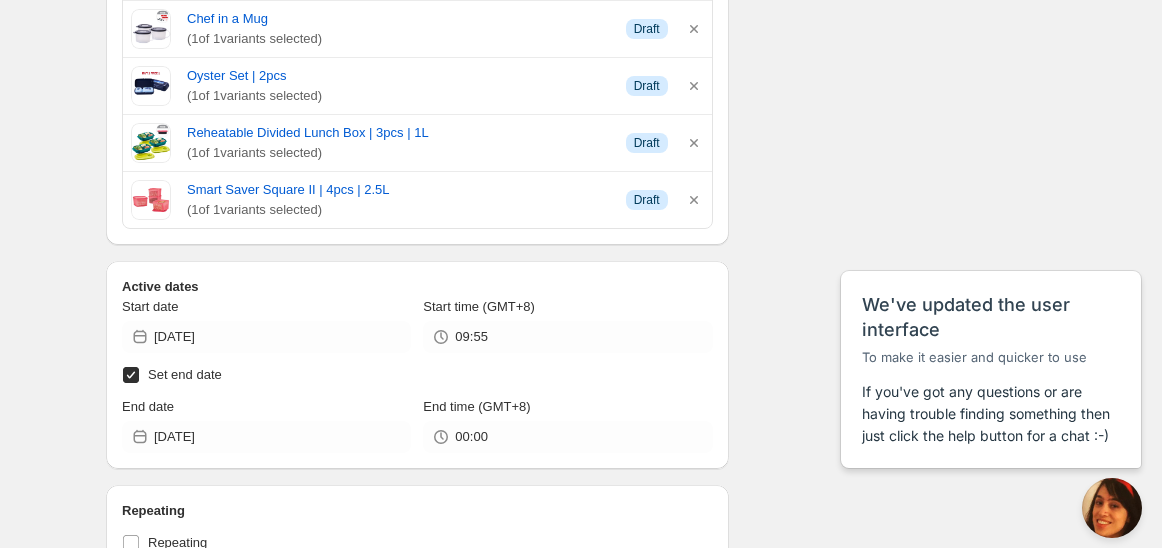 scroll, scrollTop: 777, scrollLeft: 0, axis: vertical 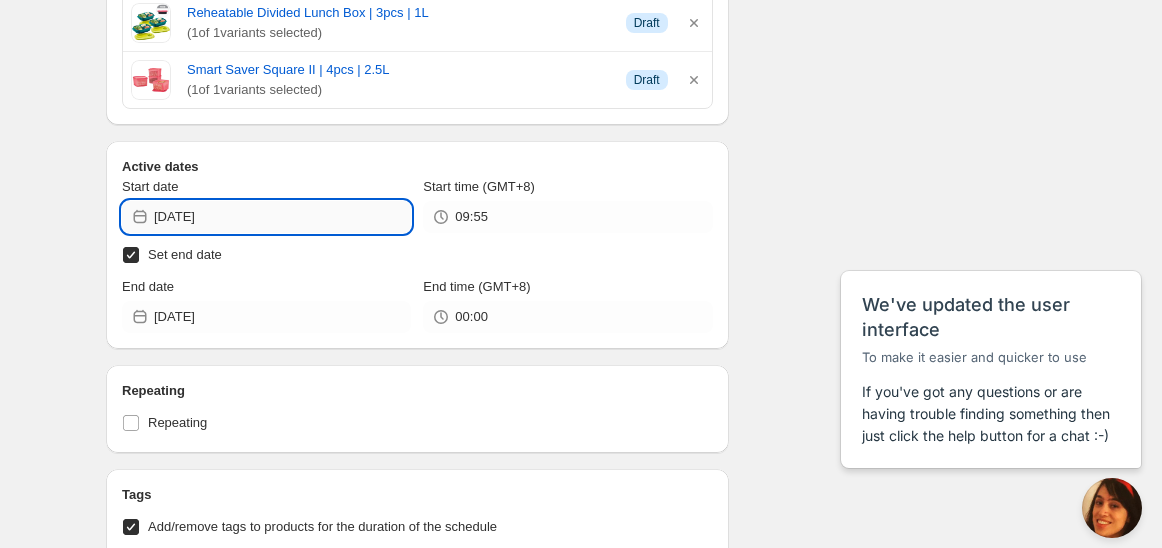 click on "[DATE]" at bounding box center [282, 217] 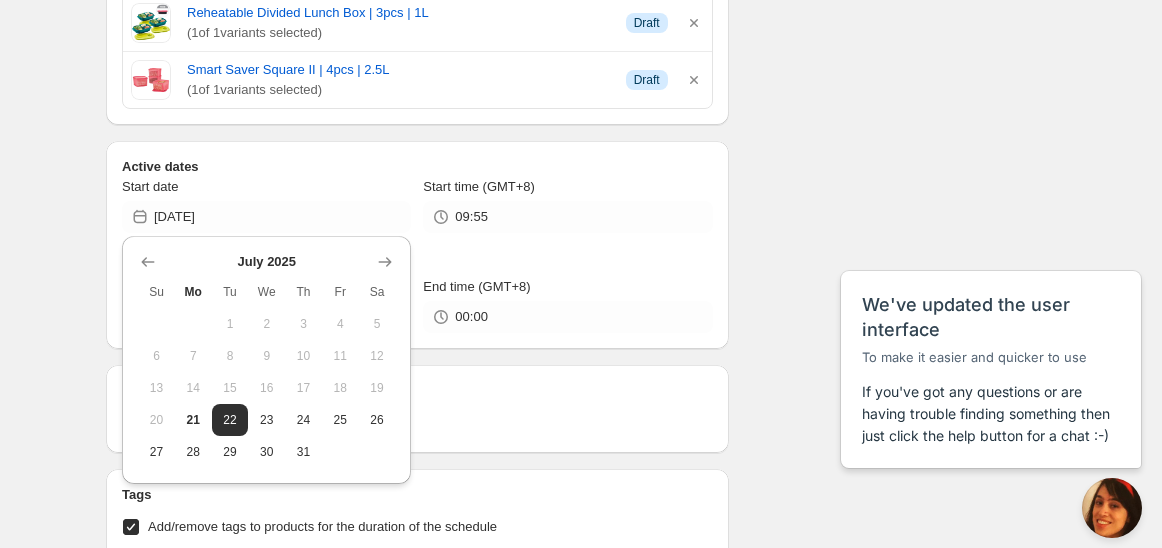 click on "Active dates" at bounding box center [417, 167] 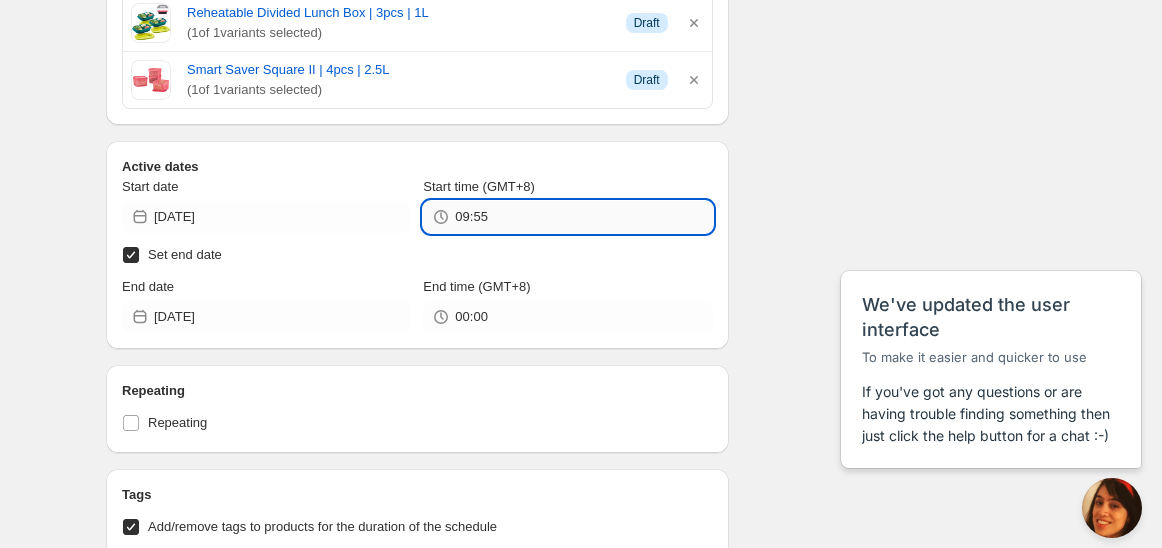 click on "09:55" at bounding box center (583, 217) 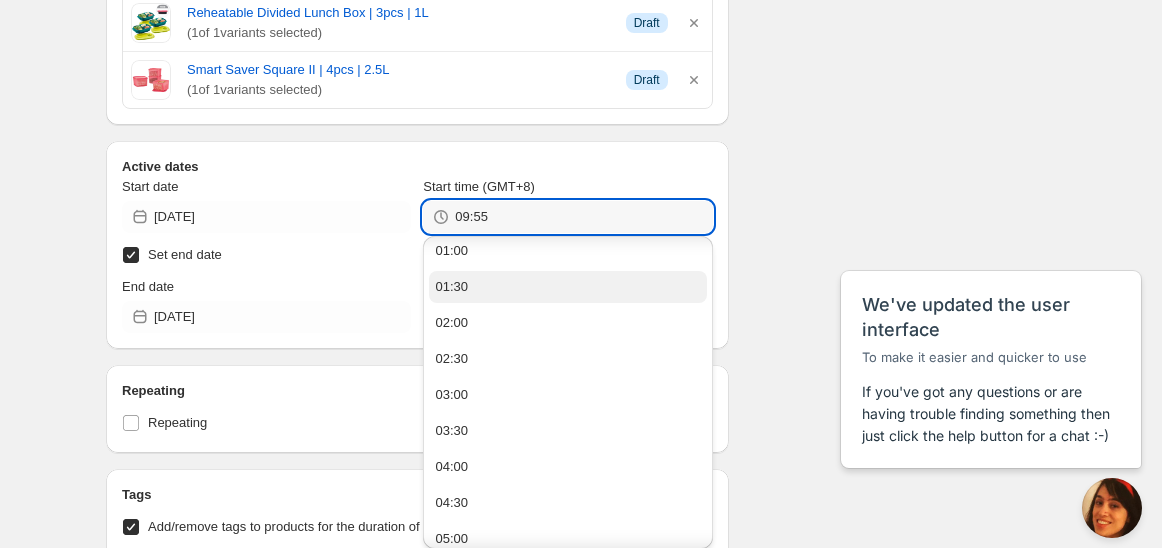 scroll, scrollTop: 111, scrollLeft: 0, axis: vertical 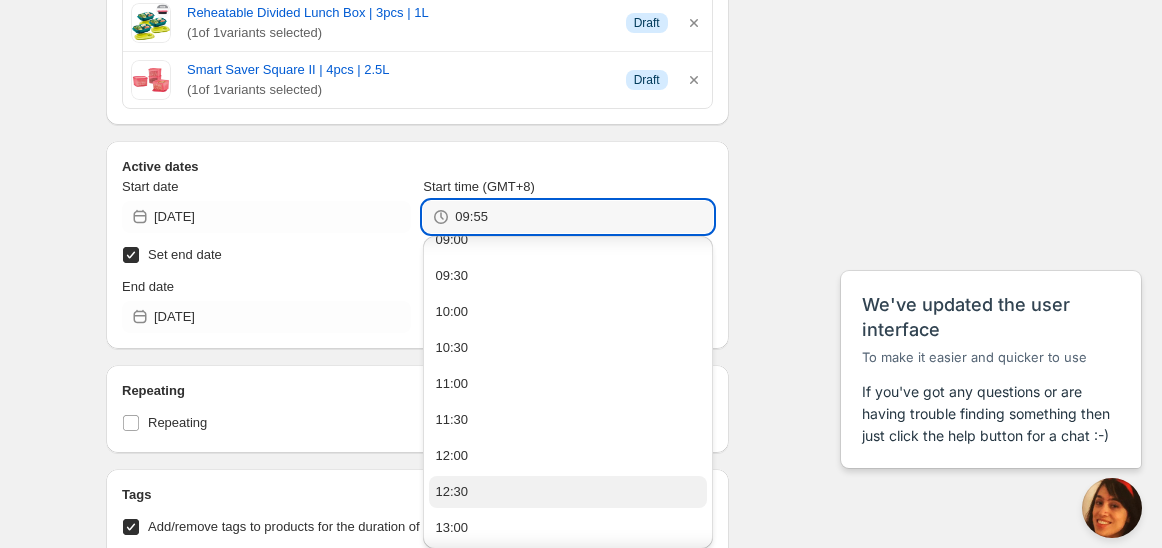 click on "12:30" at bounding box center [567, 492] 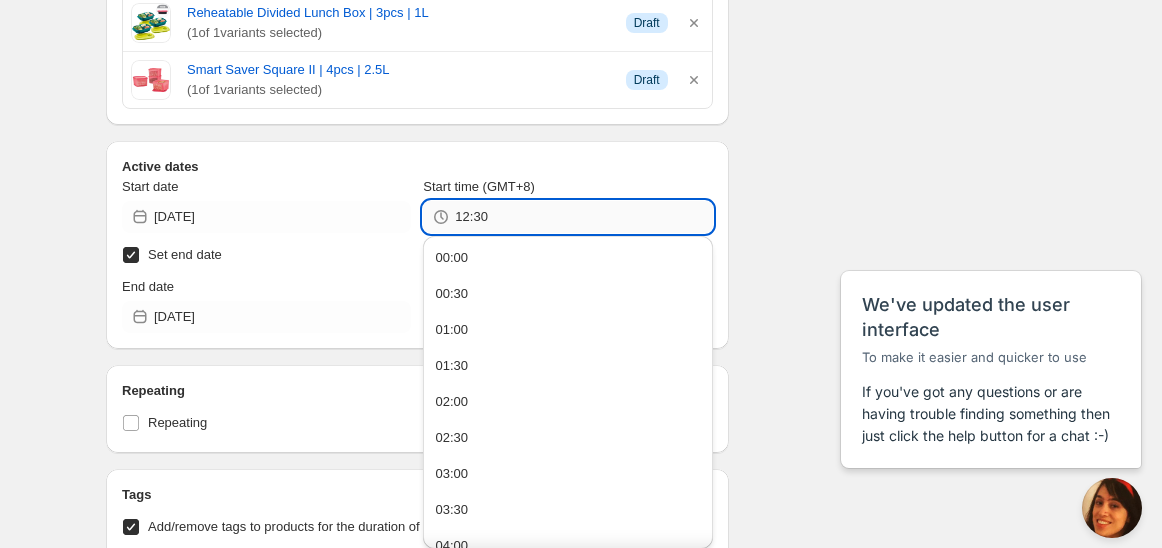 drag, startPoint x: 474, startPoint y: 221, endPoint x: 507, endPoint y: 226, distance: 33.37664 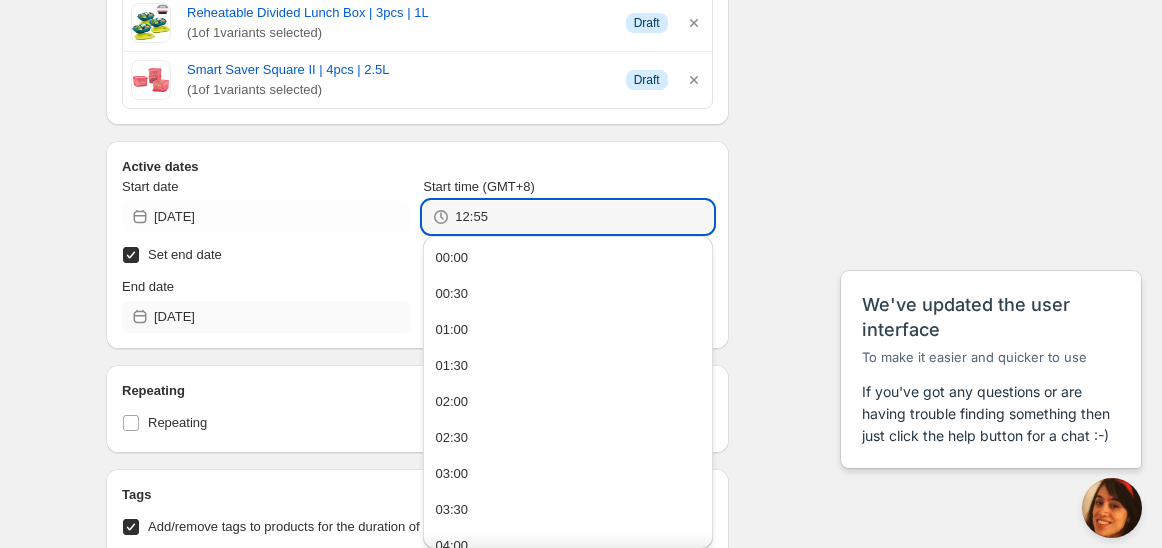 type on "12:55" 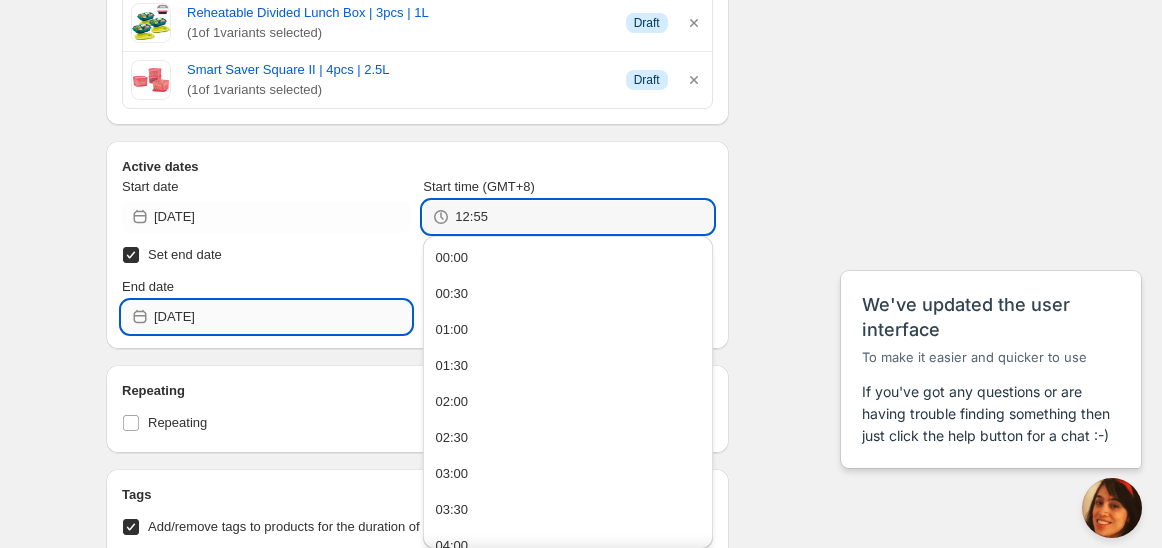 click on "[DATE]" at bounding box center [282, 317] 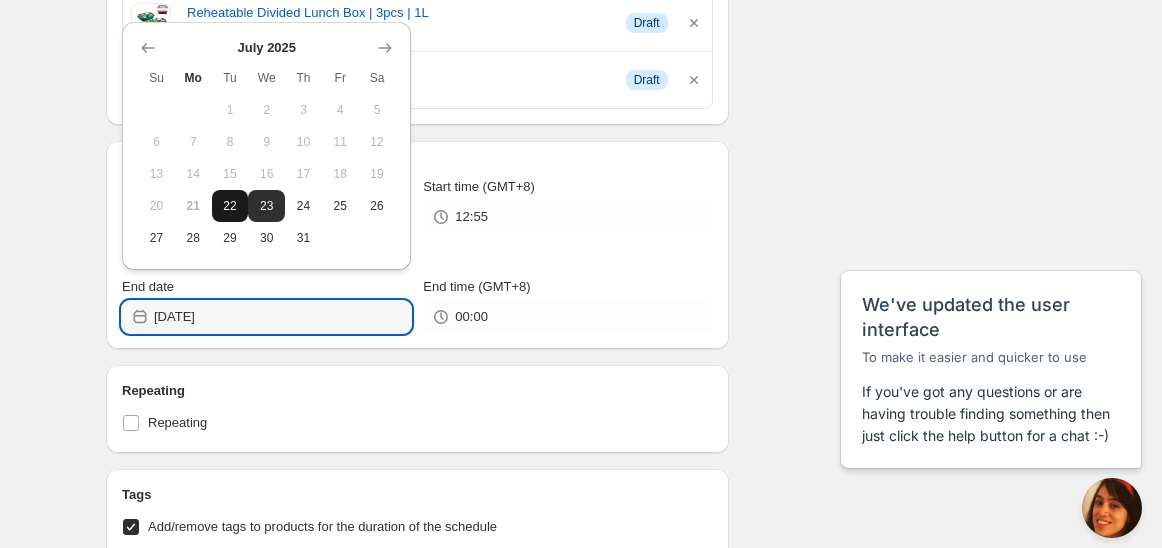 click on "22" at bounding box center (230, 206) 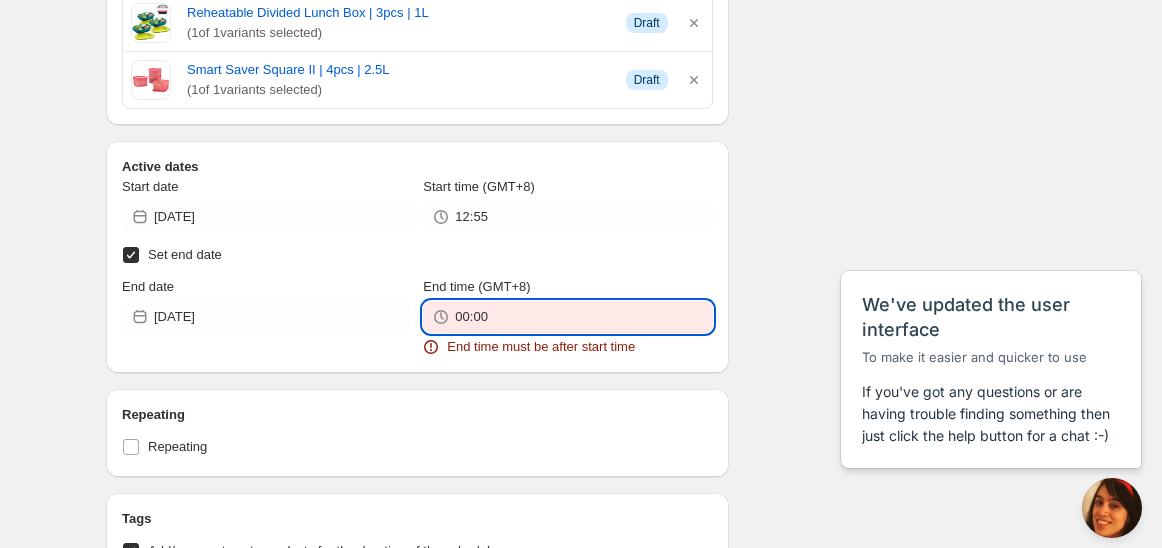click on "00:00" at bounding box center (583, 317) 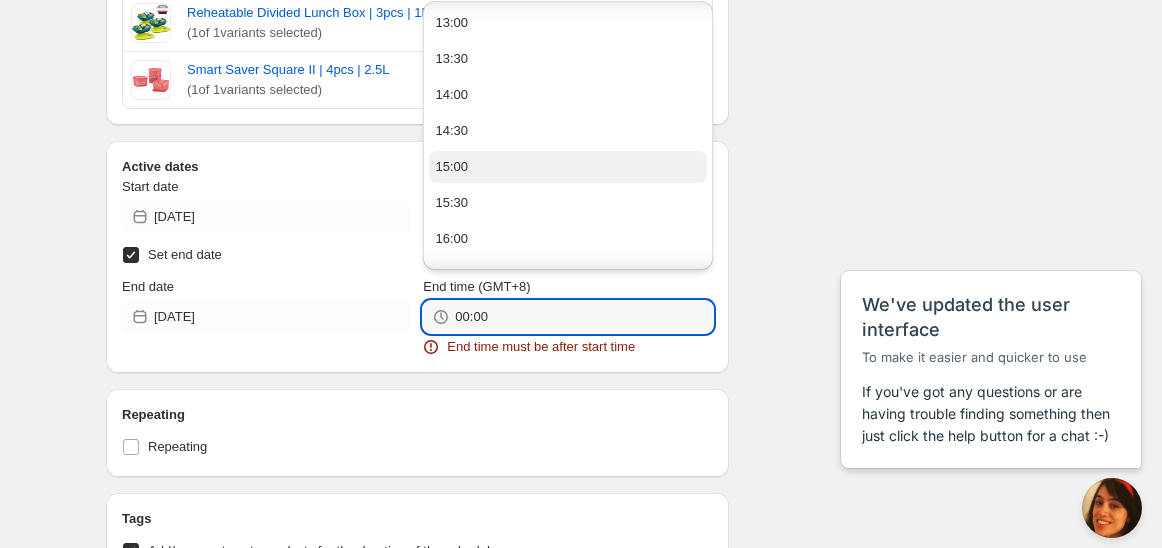 scroll, scrollTop: 444, scrollLeft: 0, axis: vertical 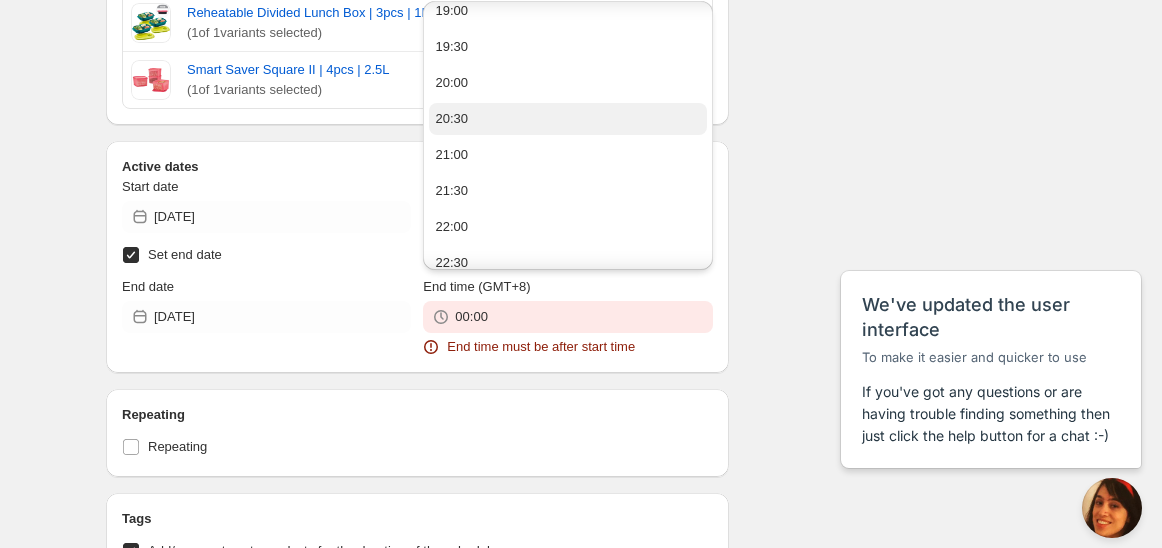 click on "20:30" at bounding box center [451, 119] 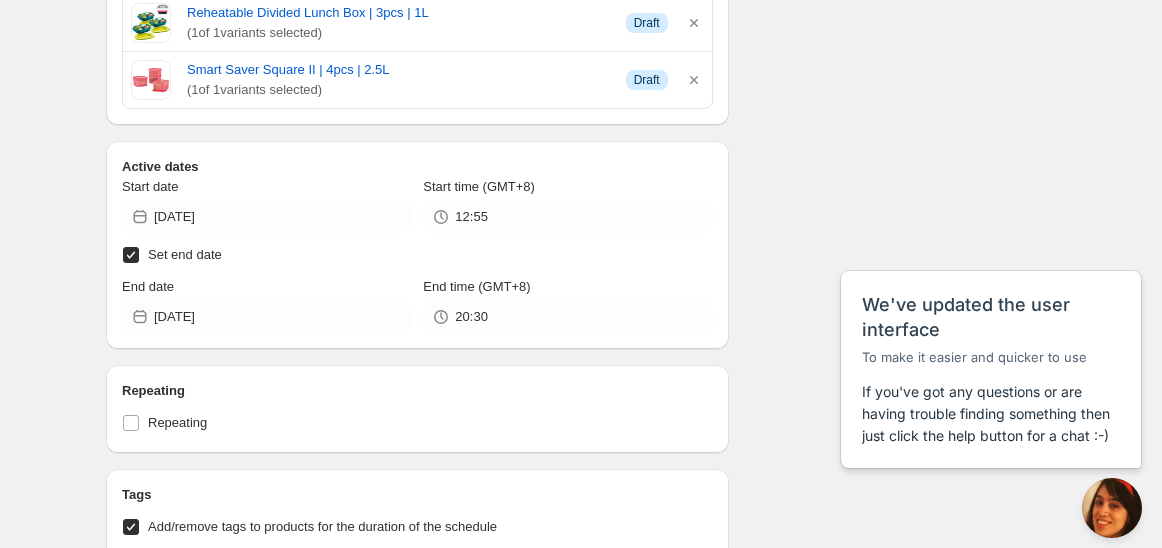 click on "Product selection Entity type Specific products Specific collections Specific tags Specific vendors Browse Chef in a Jar ( 1  of   1  variants selected) Info Draft Chef in a Mug ( 1  of   1  variants selected) Info Draft Oyster Set | 2pcs ( 1  of   1  variants selected) Info Draft Reheatable Divided Lunch Box | 3pcs | 1L ( 1  of   1  variants selected) Info Draft Smart Saver Square II | 4pcs | 2.5L ( 1  of   1  variants selected) Info Draft" at bounding box center (417, -130) 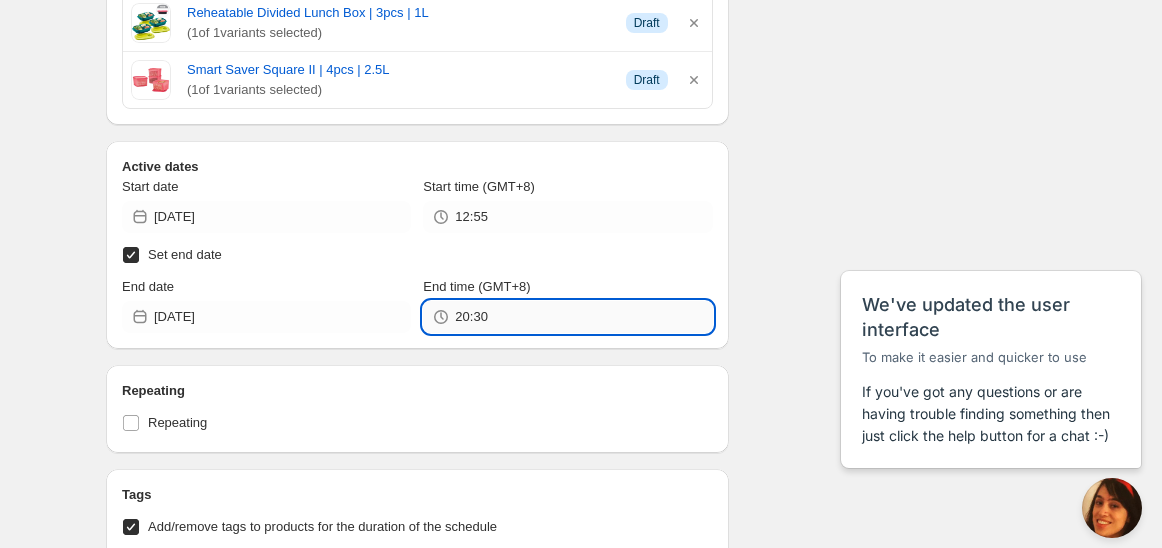 click on "20:30" at bounding box center (583, 317) 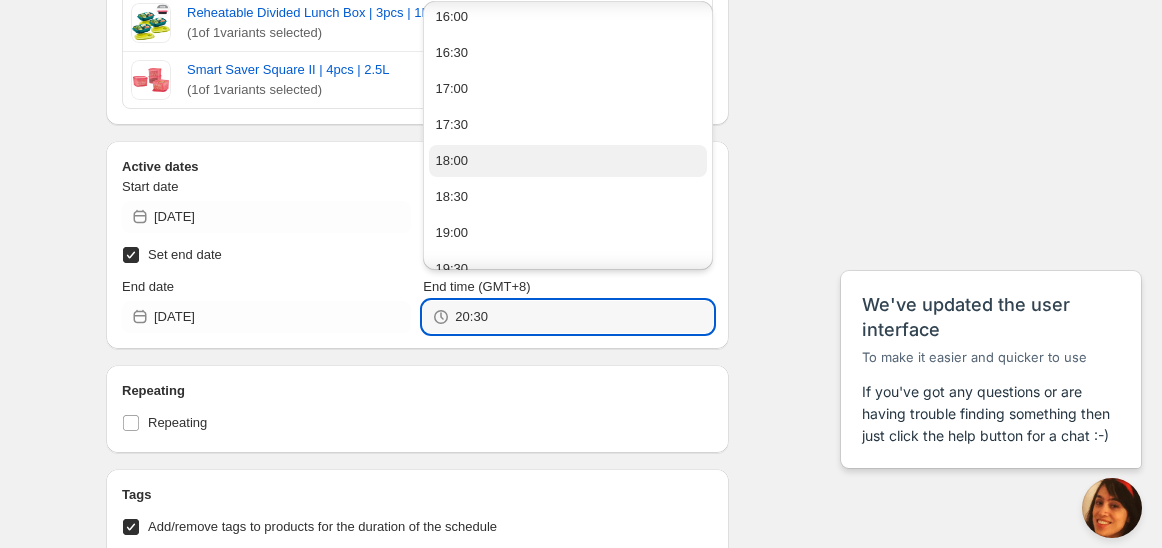 scroll, scrollTop: 333, scrollLeft: 0, axis: vertical 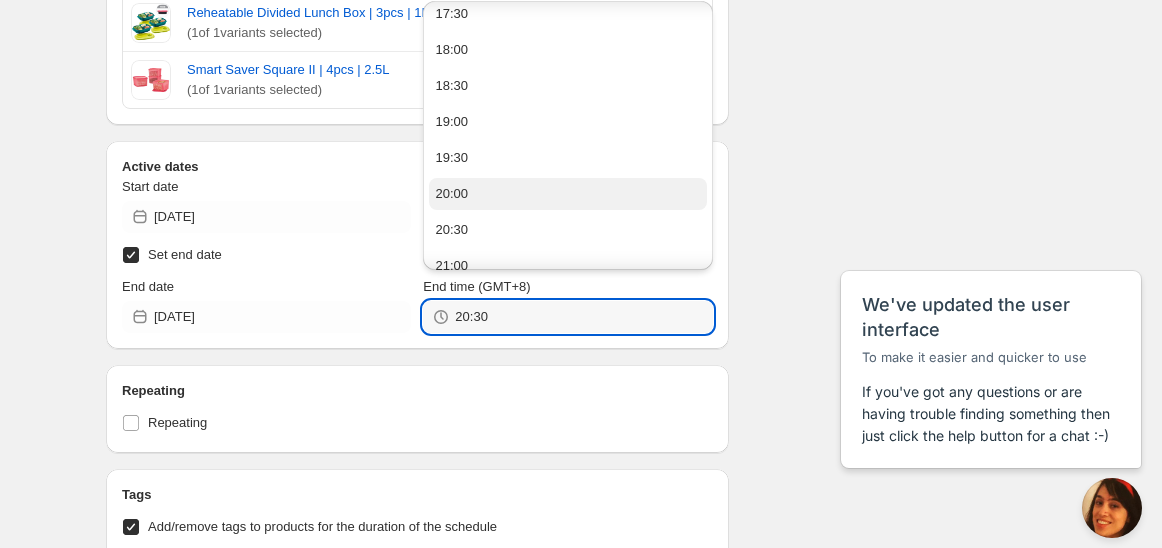 click on "20:00" at bounding box center [451, 194] 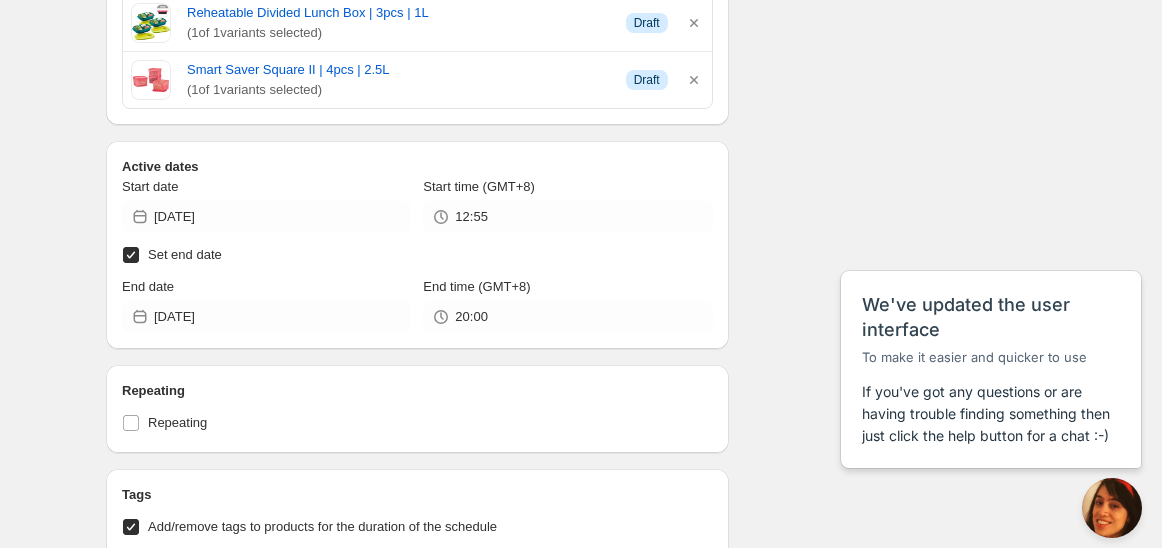 click on "Schedule name Schedule for C7Oii25 Your customers won't see this Action Action Publish product(s) Products will be published on the start date Unpublish product(s) Products will be unpublished on the start date Product selection Entity type Specific products Specific collections Specific tags Specific vendors Browse Chef in a Jar ( 1  of   1  variants selected) Info Draft Chef in a Mug ( 1  of   1  variants selected) Info Draft Oyster Set | 2pcs ( 1  of   1  variants selected) Info Draft Reheatable Divided Lunch Box | 3pcs | 1L ( 1  of   1  variants selected) Info Draft Smart Saver Square II | 4pcs | 2.5L ( 1  of   1  variants selected) Info Draft Active dates Start date [DATE] Start time (GMT+8) 12:55 Set end date End date [DATE] End time (GMT+8) 20:00 Repeating Repeating Ok Cancel Every 1 Date range Days Weeks Months Years Days Ends Never On specific date After a number of occurances Tags Add/remove tags to products for the duration of the schedule Tag type Tags testing Countdown timer Sales channel" at bounding box center (573, 278) 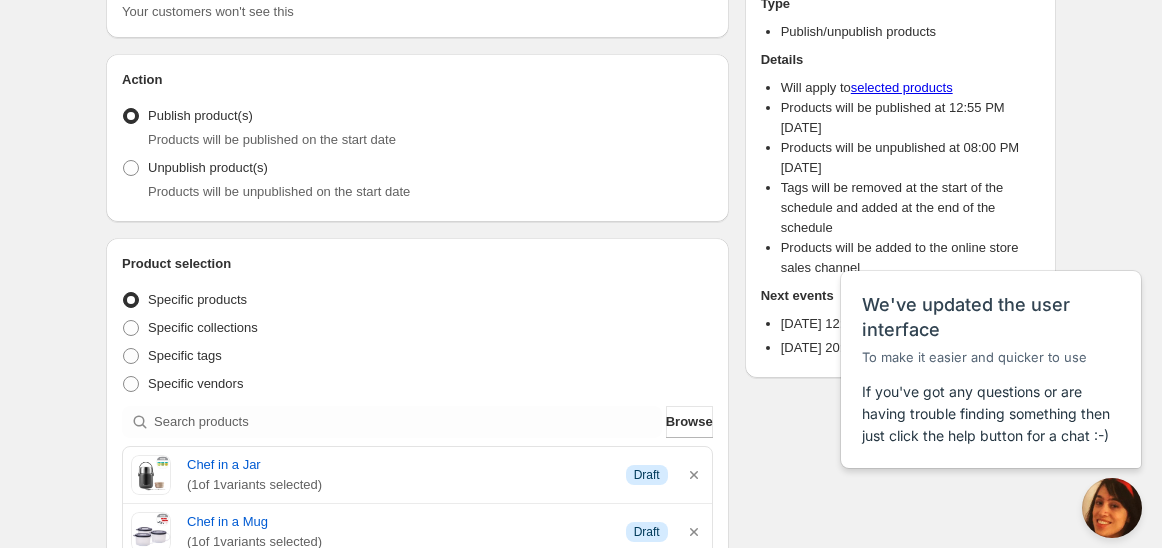 scroll, scrollTop: 444, scrollLeft: 0, axis: vertical 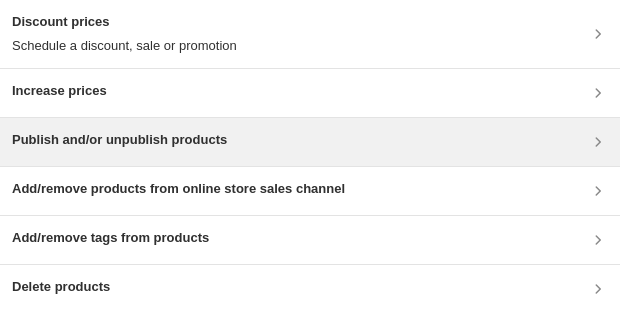 click on "Publish and/or unpublish products" at bounding box center [310, 142] 